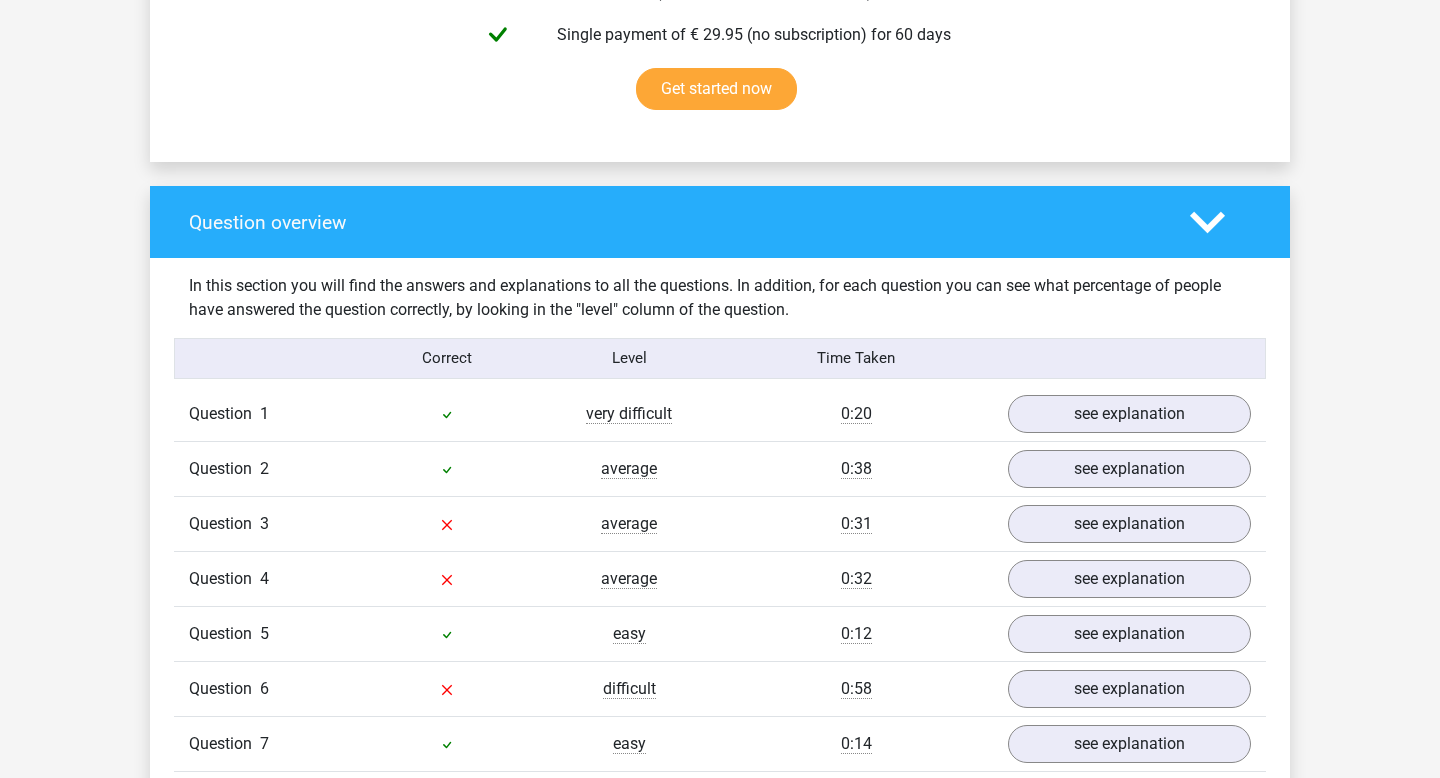 scroll, scrollTop: 1301, scrollLeft: 0, axis: vertical 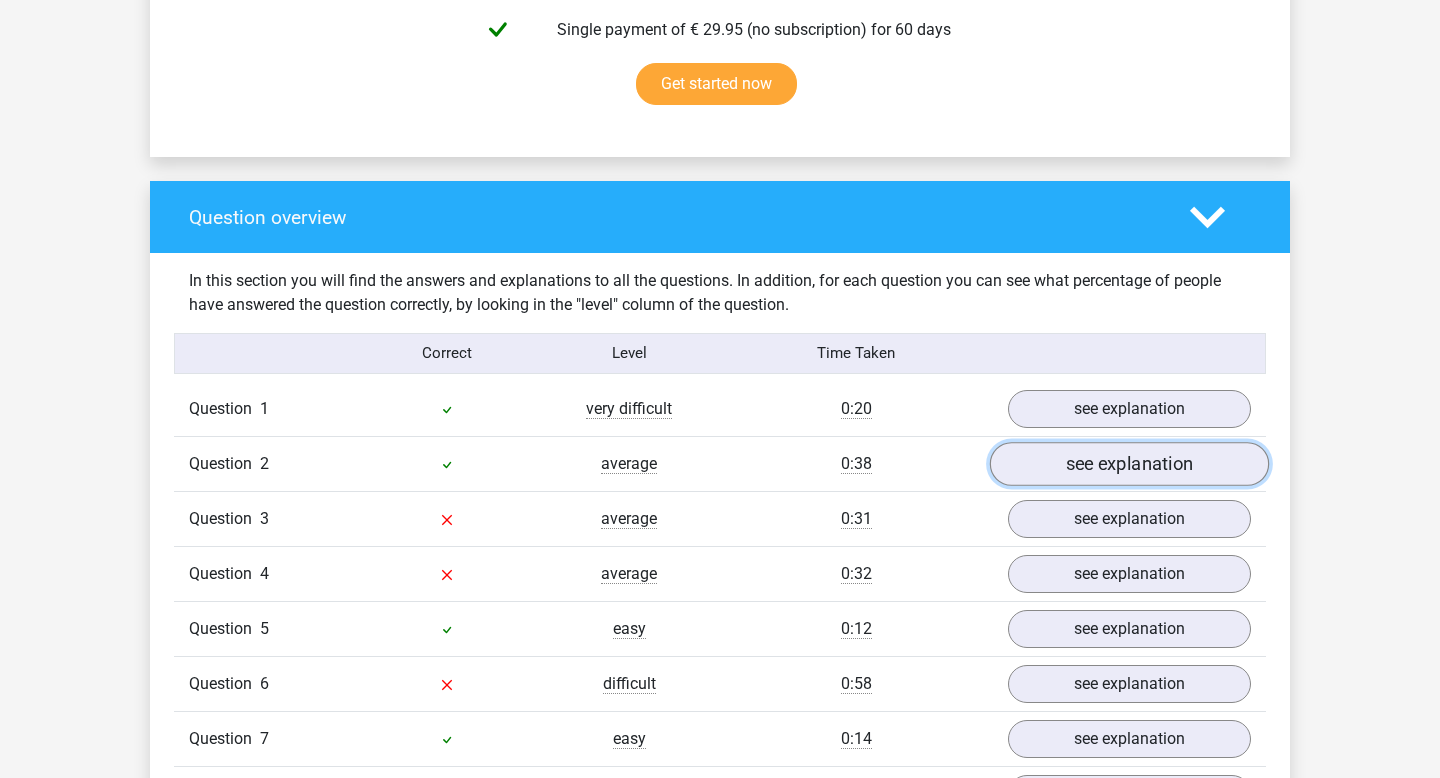 click on "see explanation" at bounding box center [1129, 464] 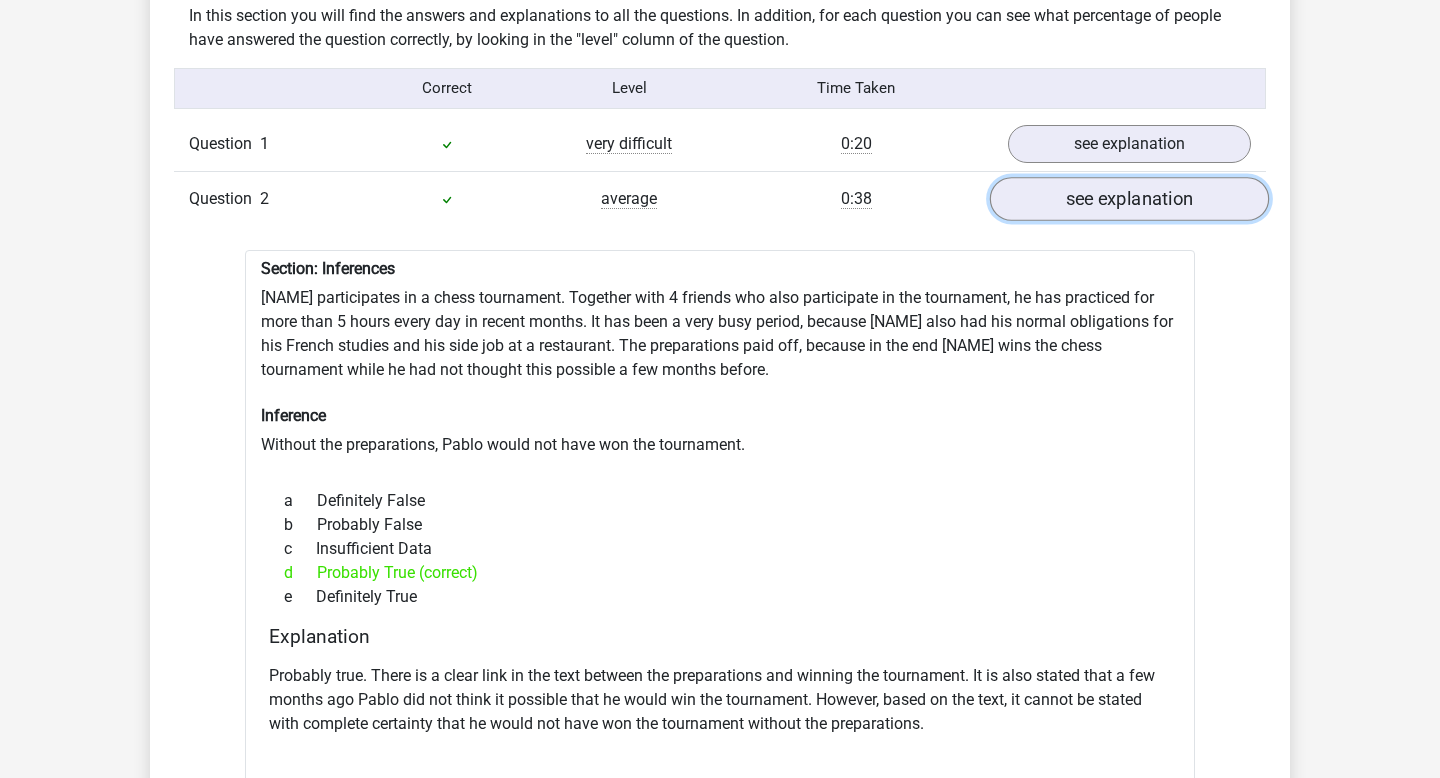 scroll, scrollTop: 1597, scrollLeft: 0, axis: vertical 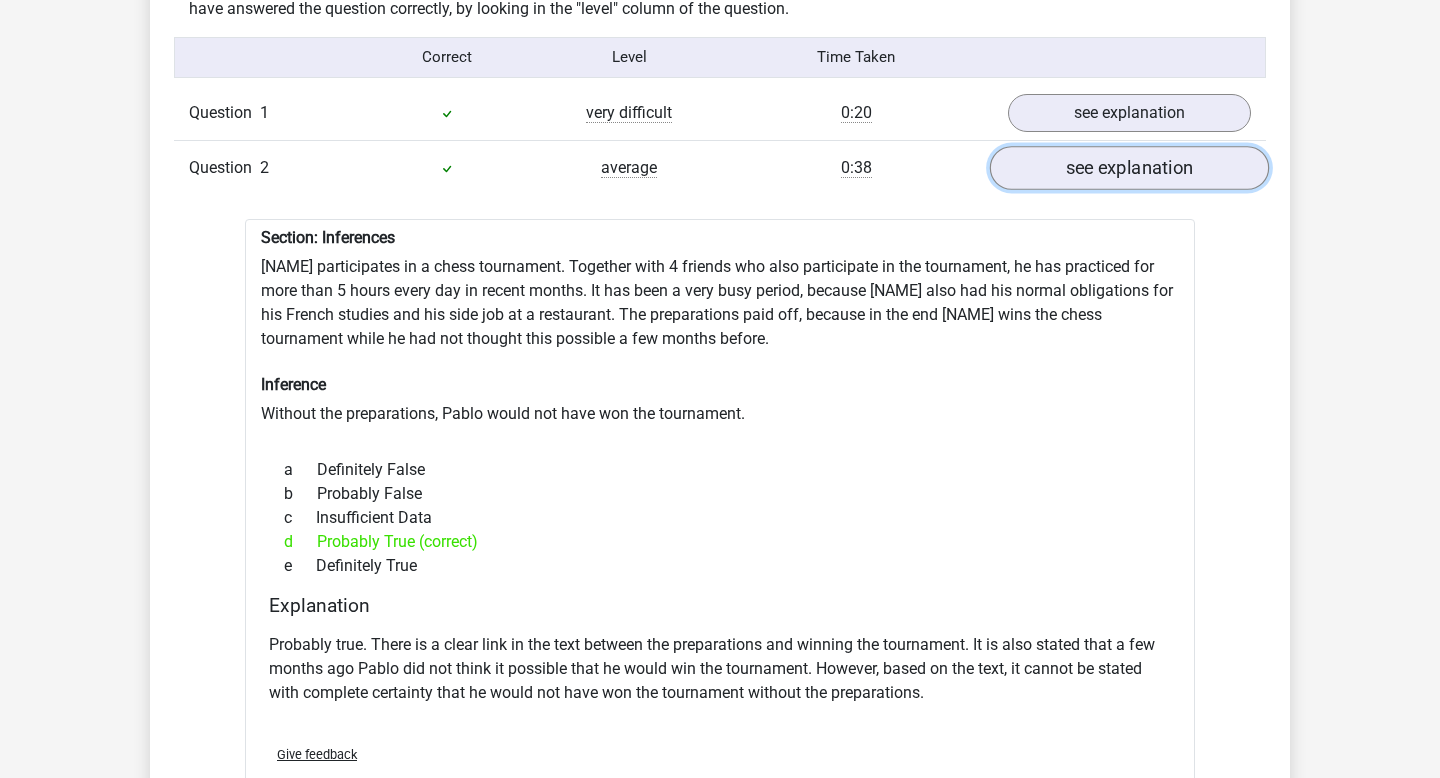 click on "see explanation" at bounding box center [1129, 168] 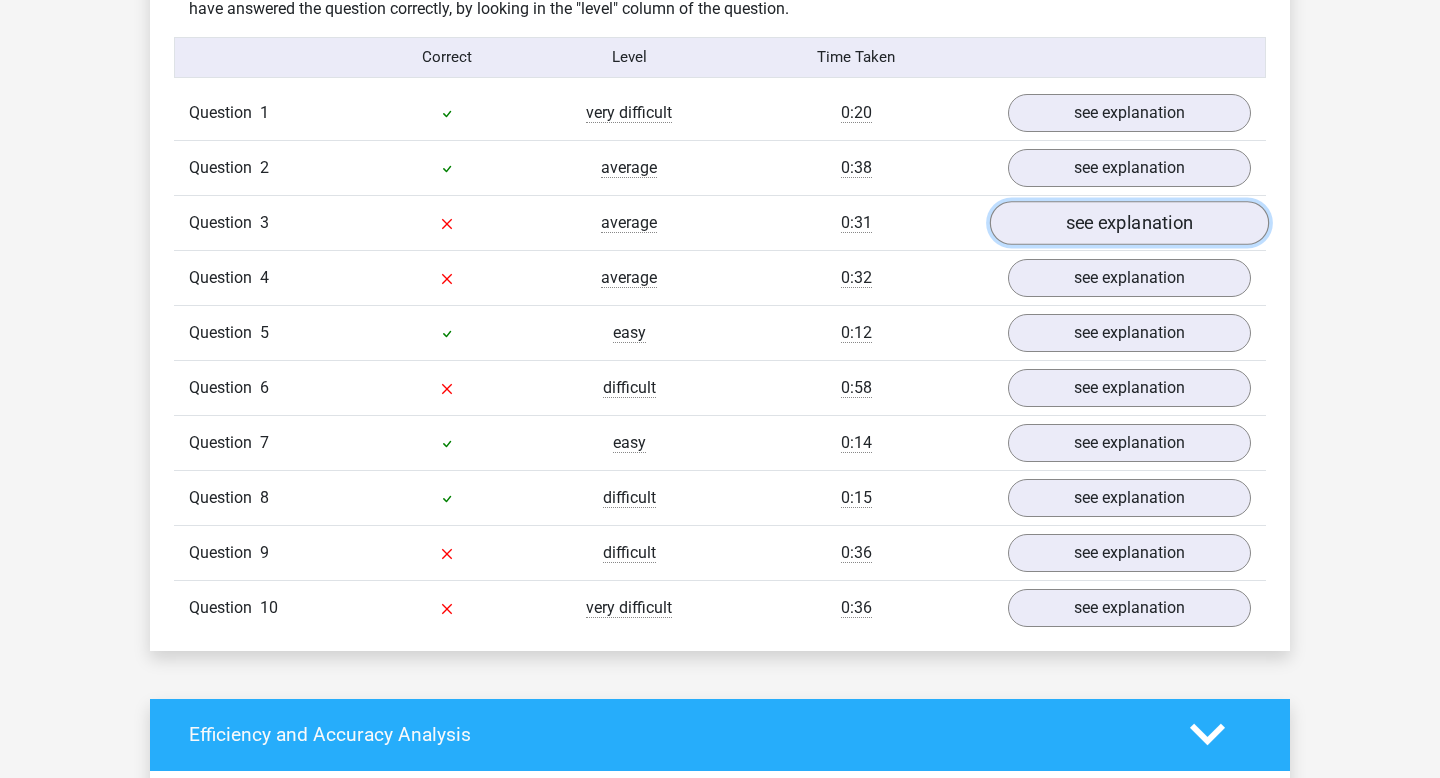 click on "see explanation" at bounding box center (1129, 223) 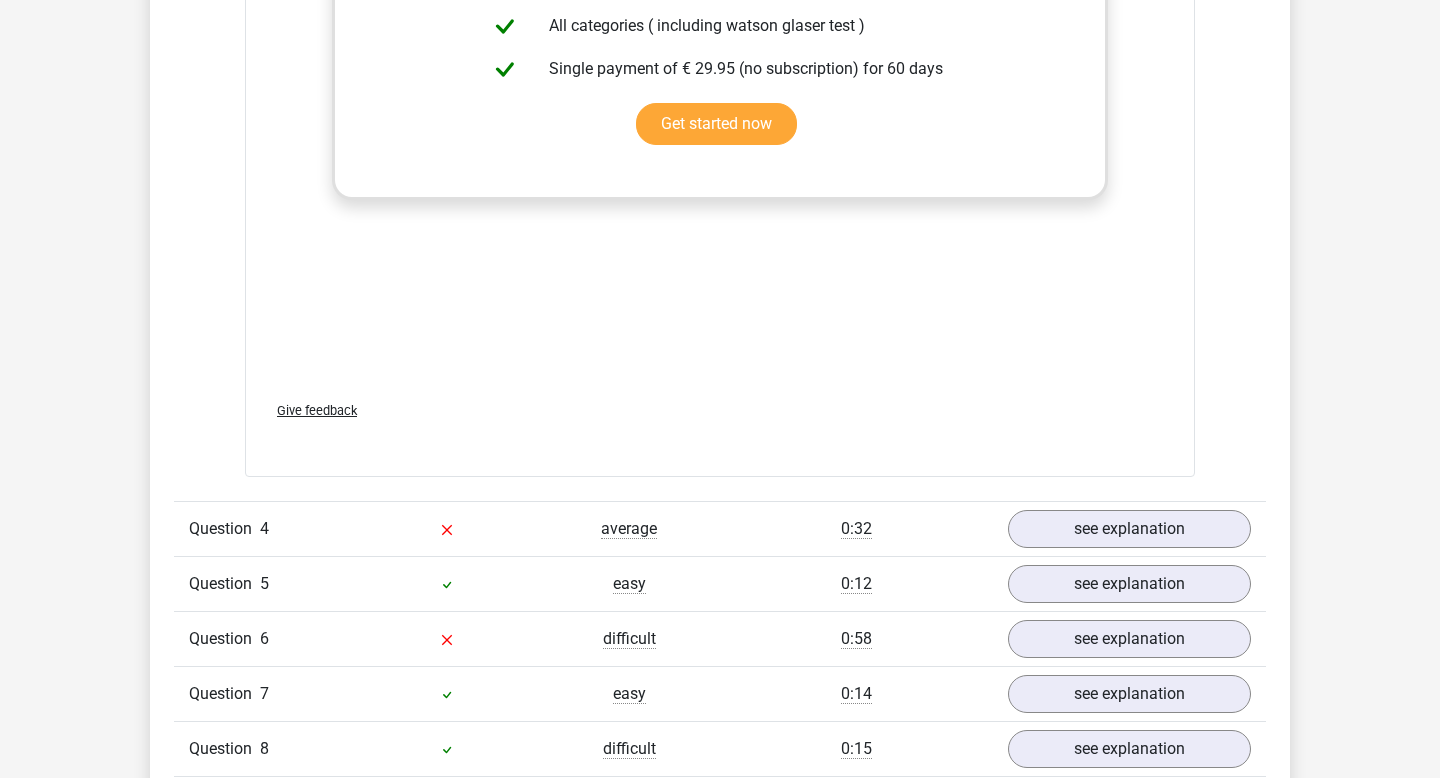 scroll, scrollTop: 2410, scrollLeft: 0, axis: vertical 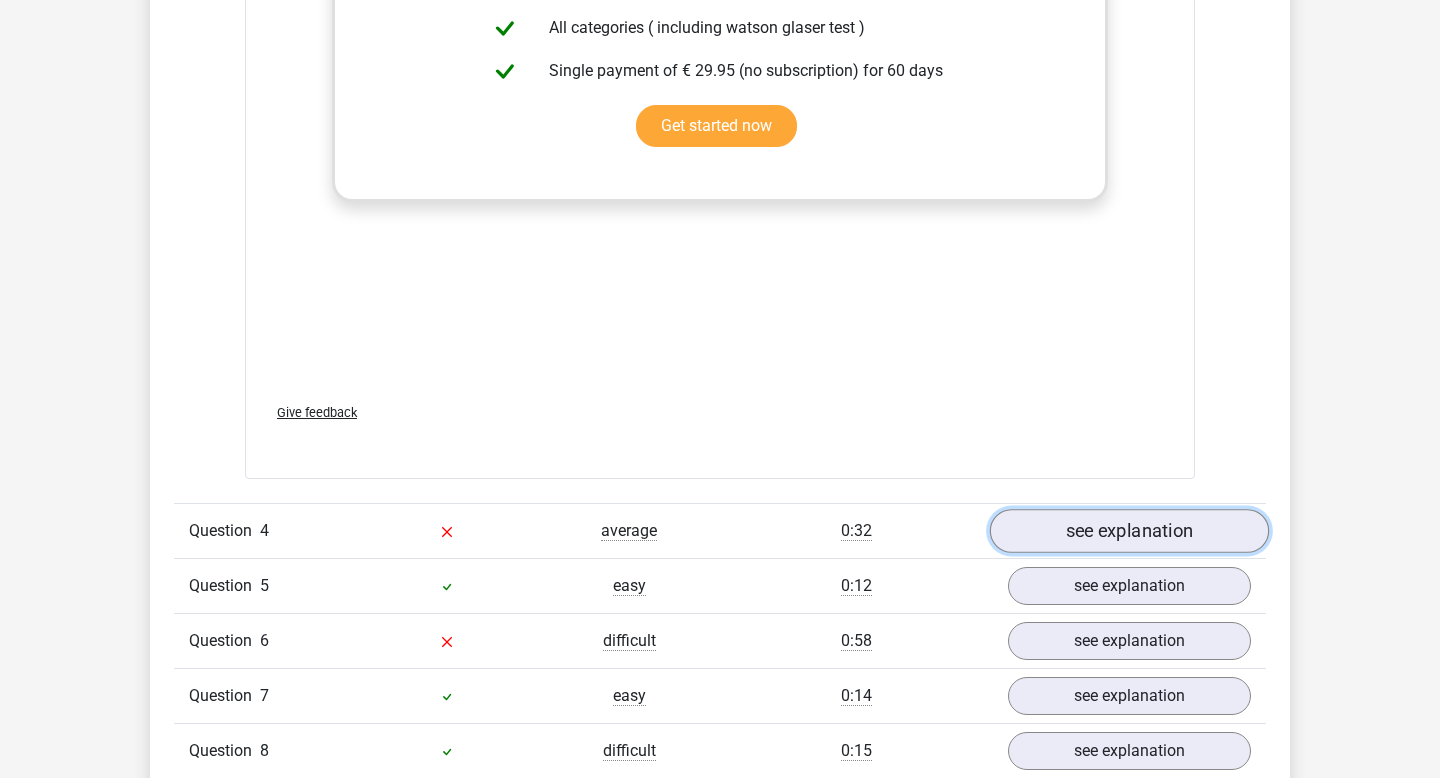 click on "see explanation" at bounding box center (1129, 532) 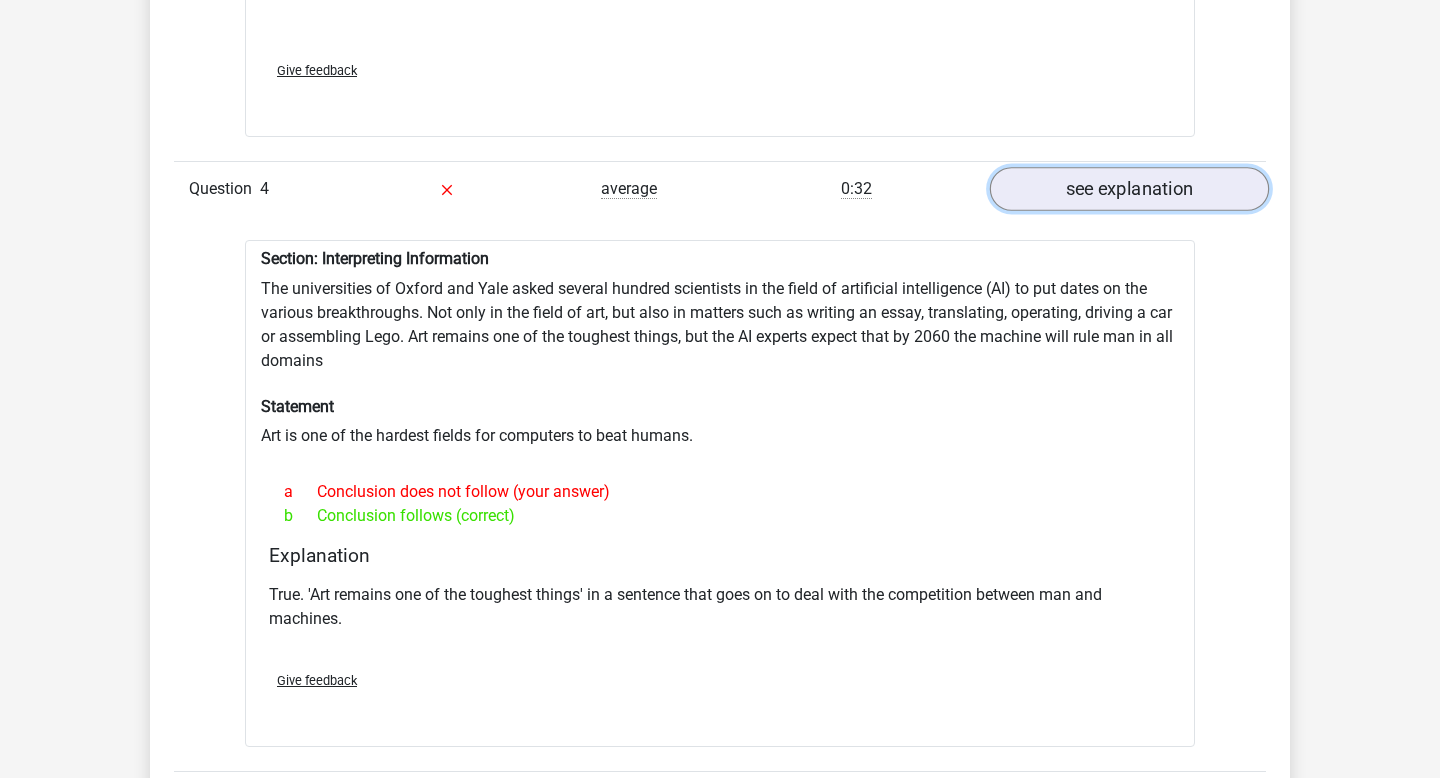 scroll, scrollTop: 2746, scrollLeft: 0, axis: vertical 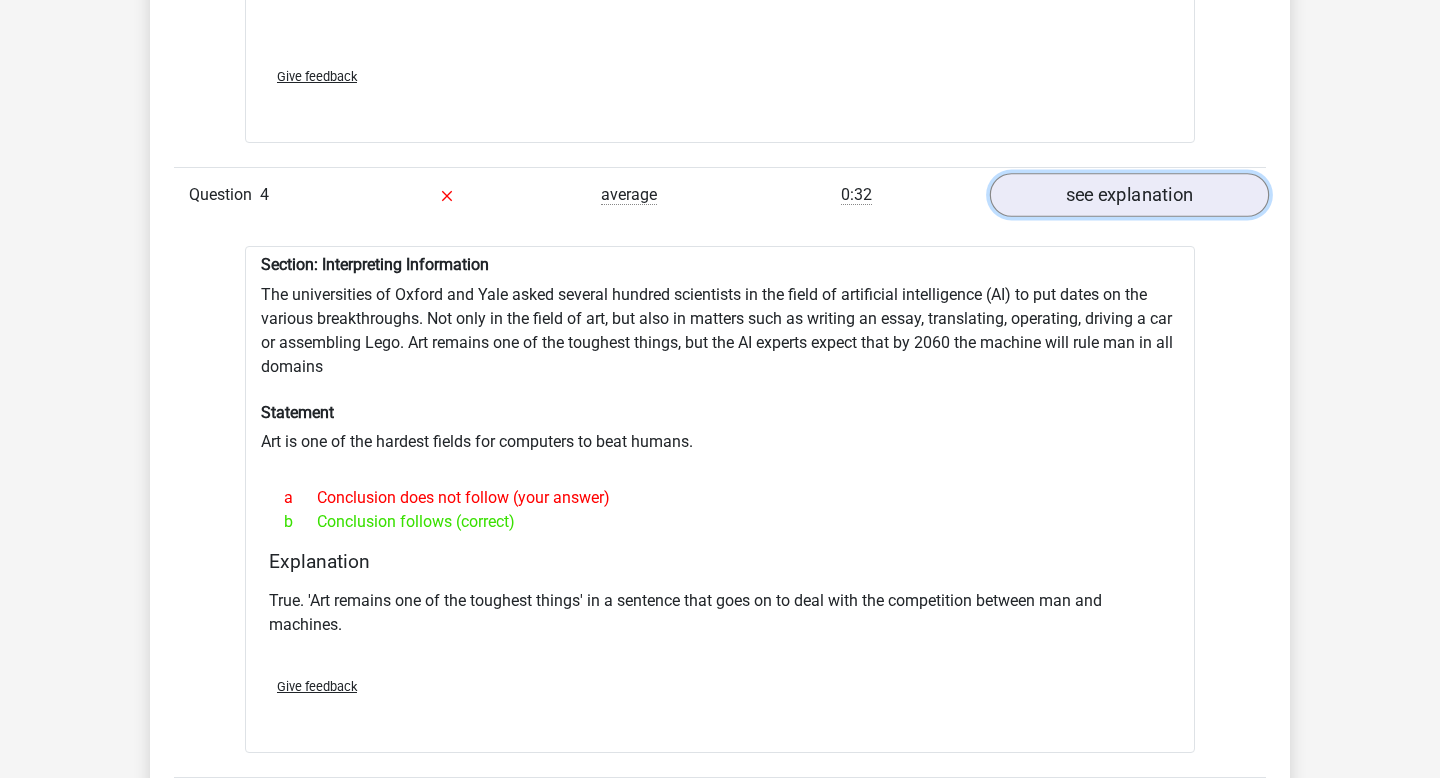 click on "see explanation" at bounding box center (1129, 196) 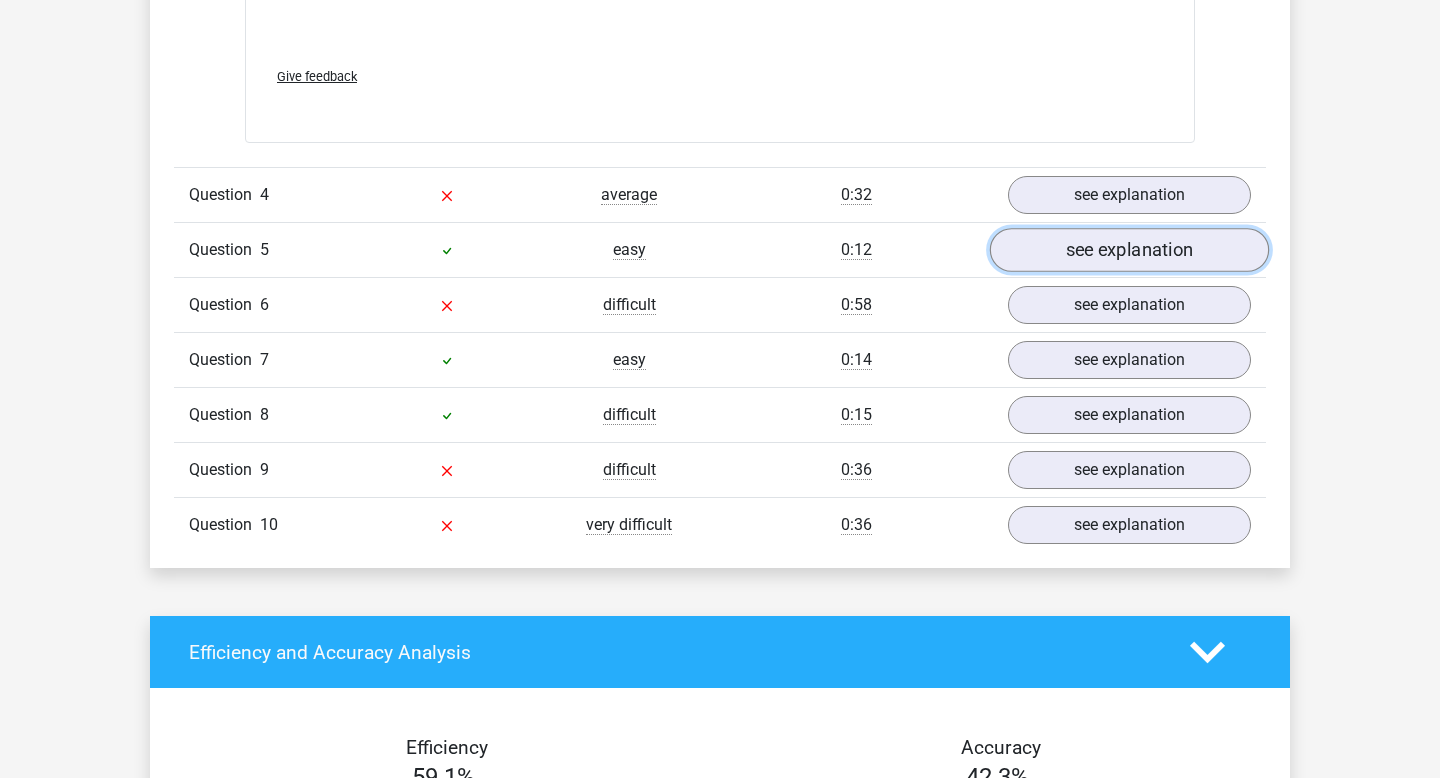 click on "see explanation" at bounding box center (1129, 251) 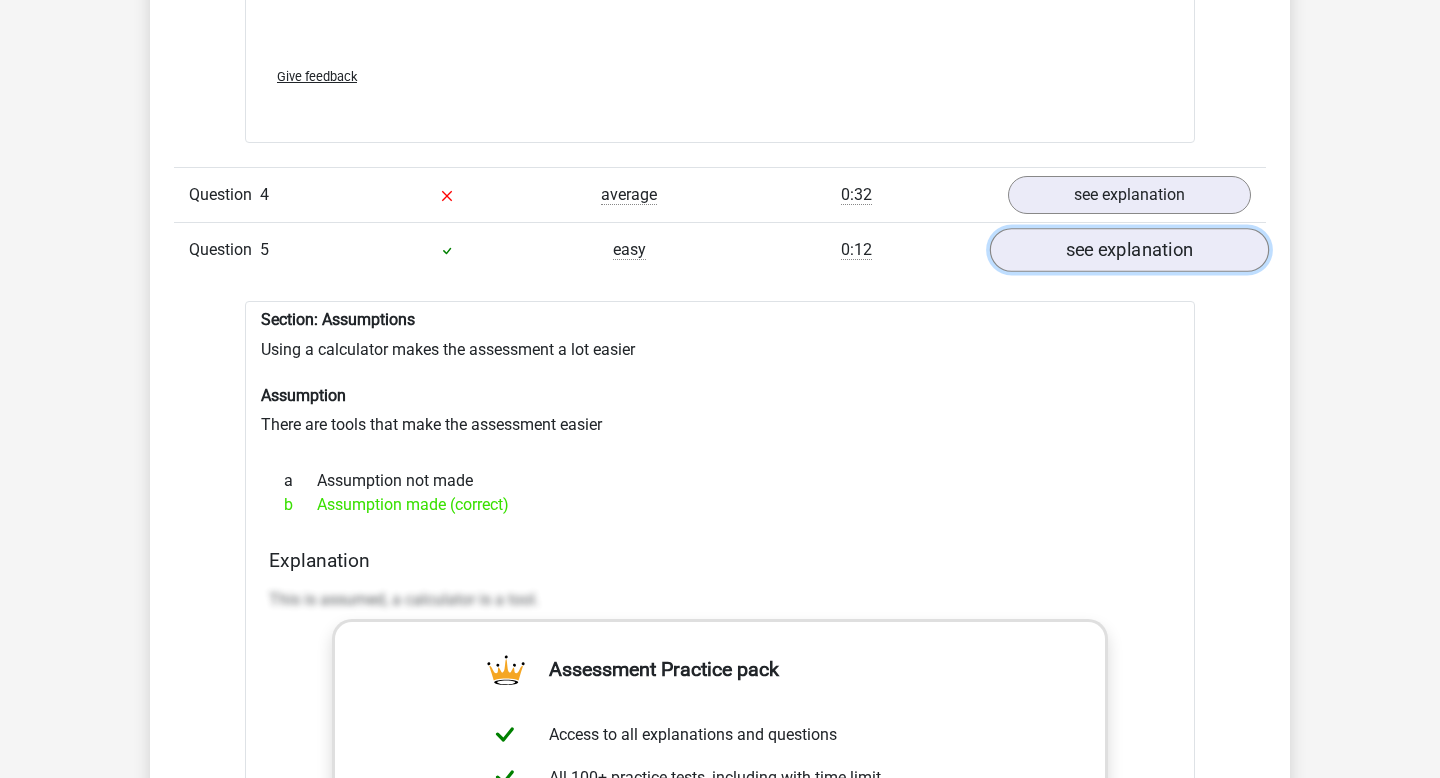click on "see explanation" at bounding box center (1129, 251) 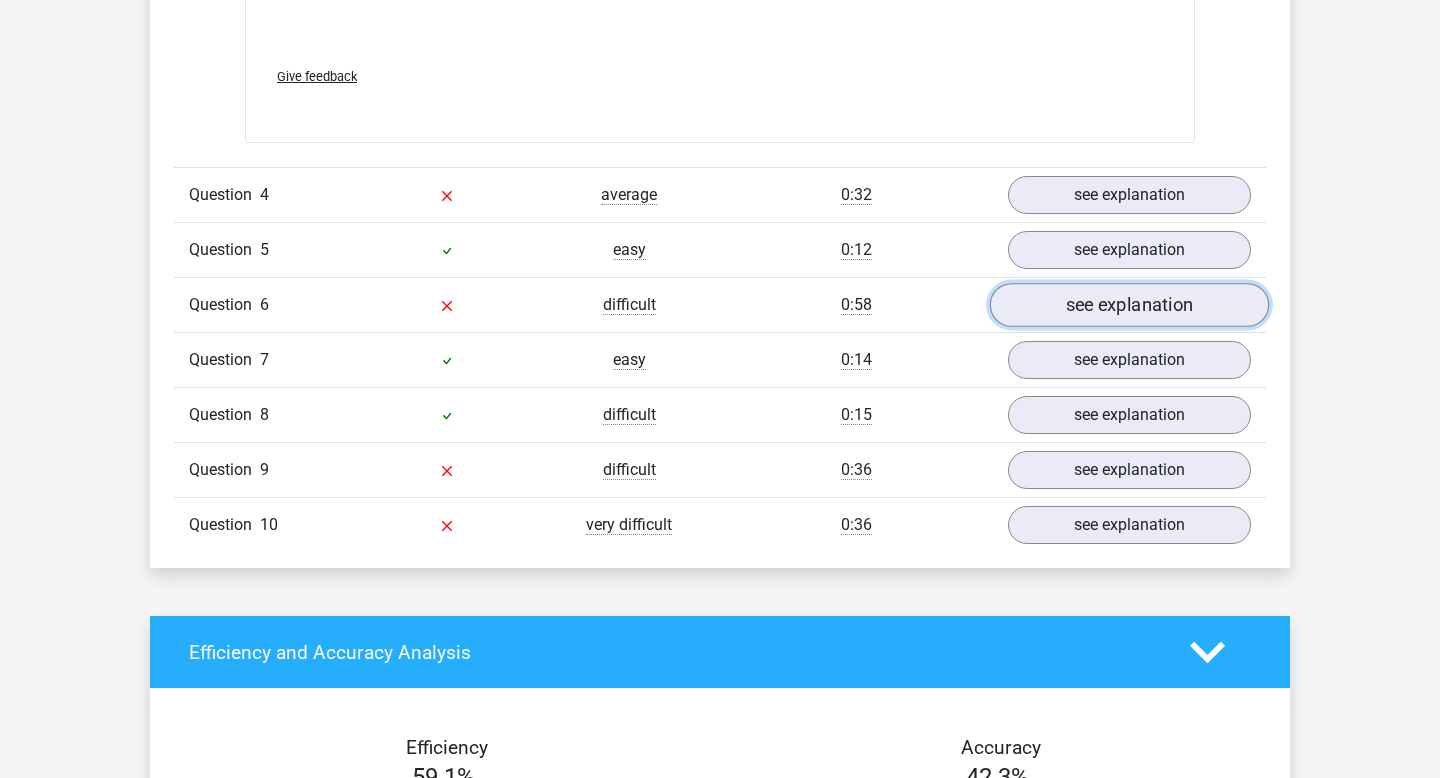 click on "see explanation" at bounding box center [1129, 306] 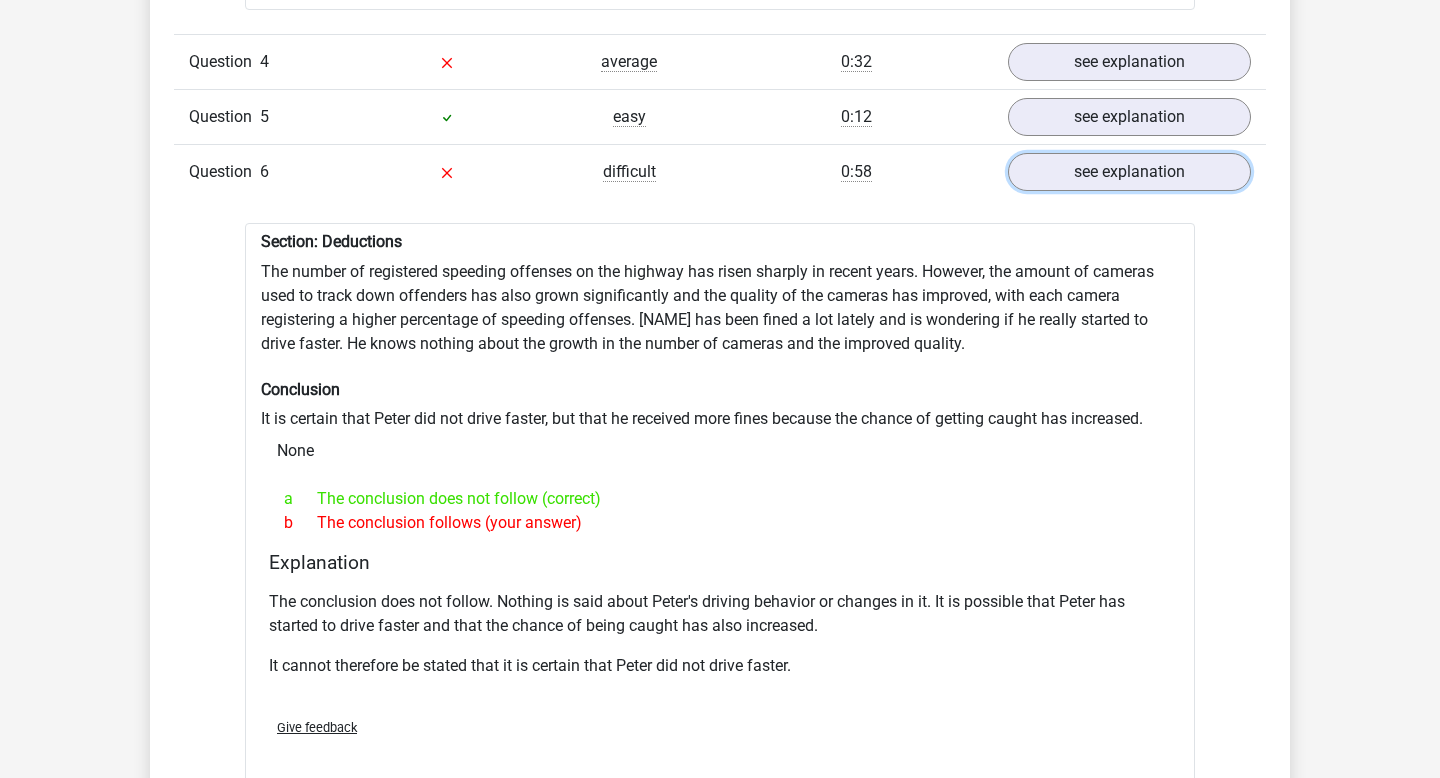 scroll, scrollTop: 2875, scrollLeft: 0, axis: vertical 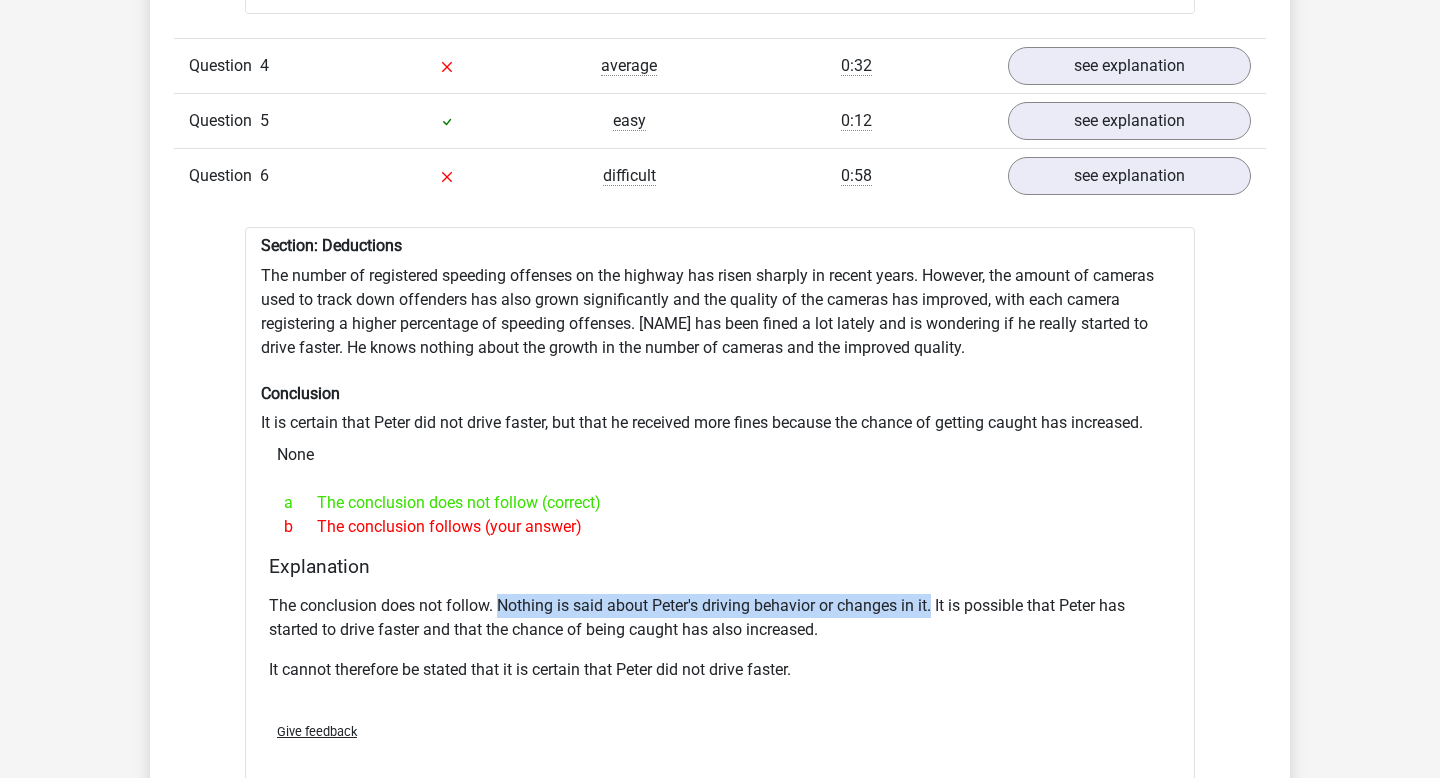 drag, startPoint x: 499, startPoint y: 610, endPoint x: 937, endPoint y: 612, distance: 438.00458 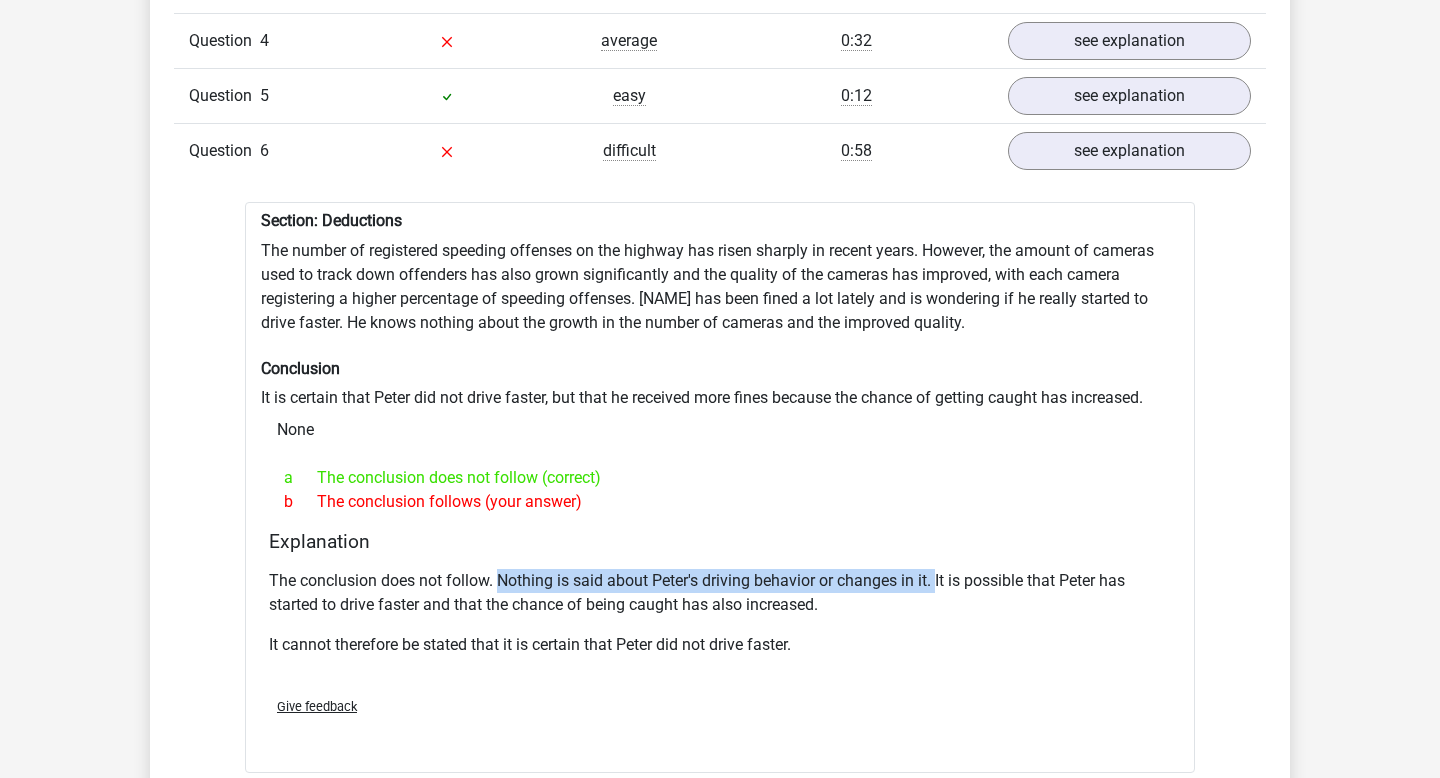 scroll, scrollTop: 2902, scrollLeft: 0, axis: vertical 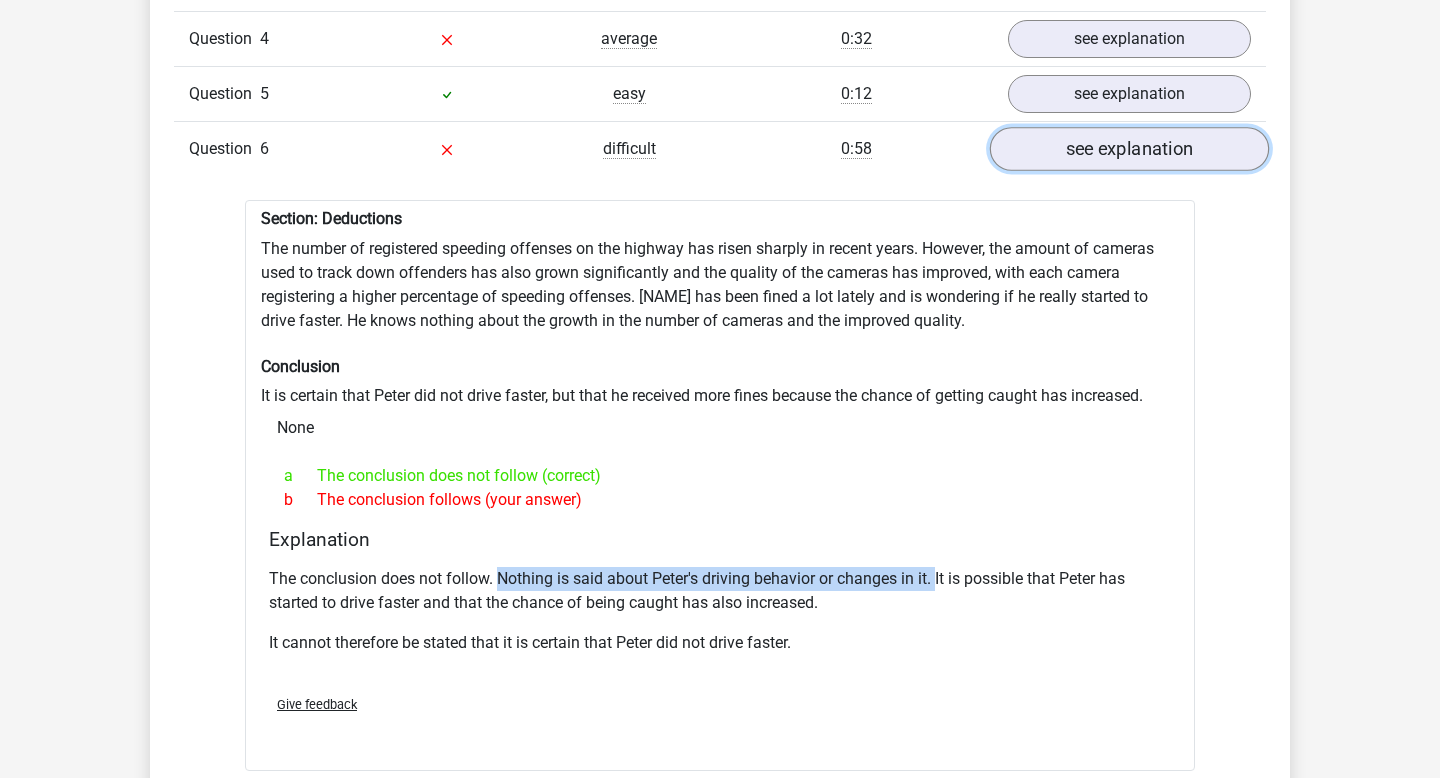 click on "see explanation" at bounding box center [1129, 150] 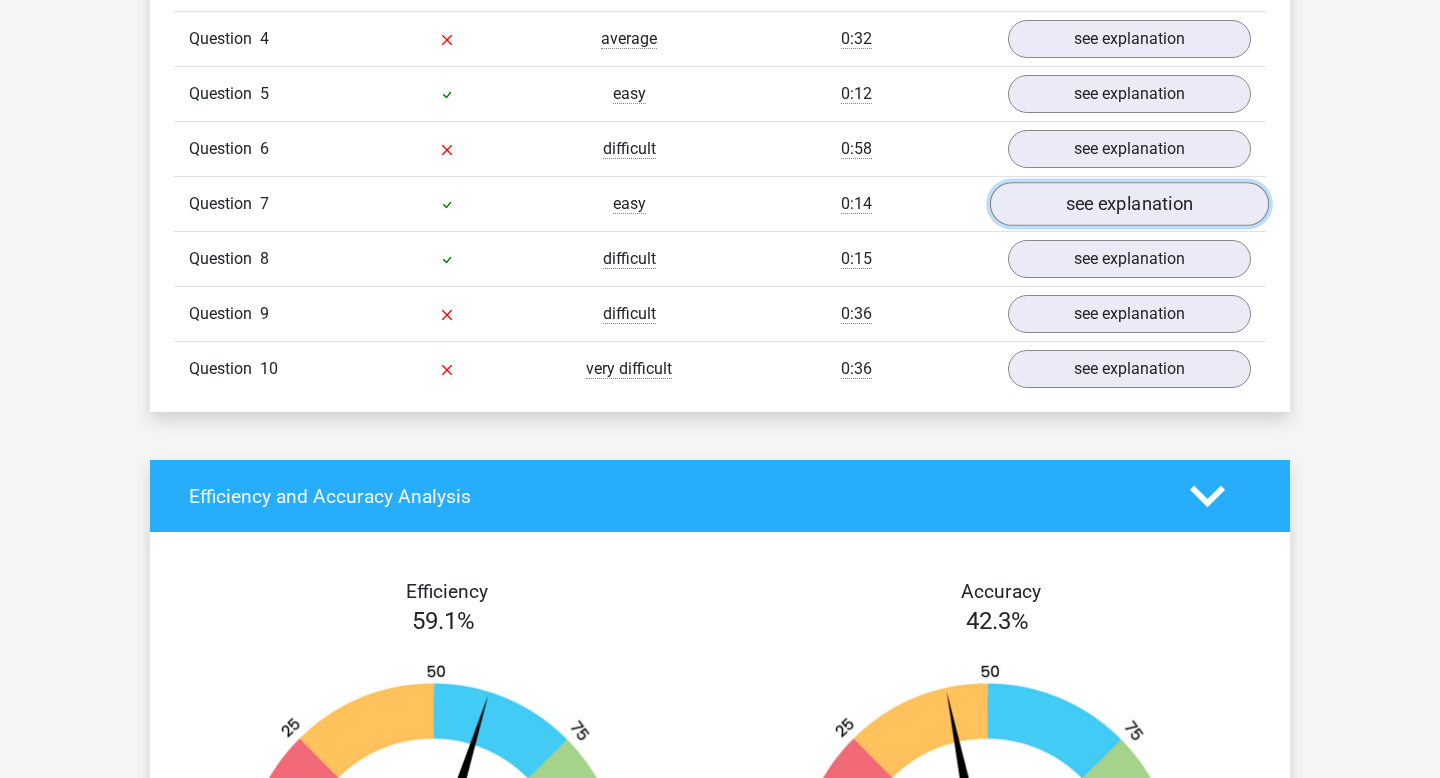 click on "see explanation" at bounding box center (1129, 205) 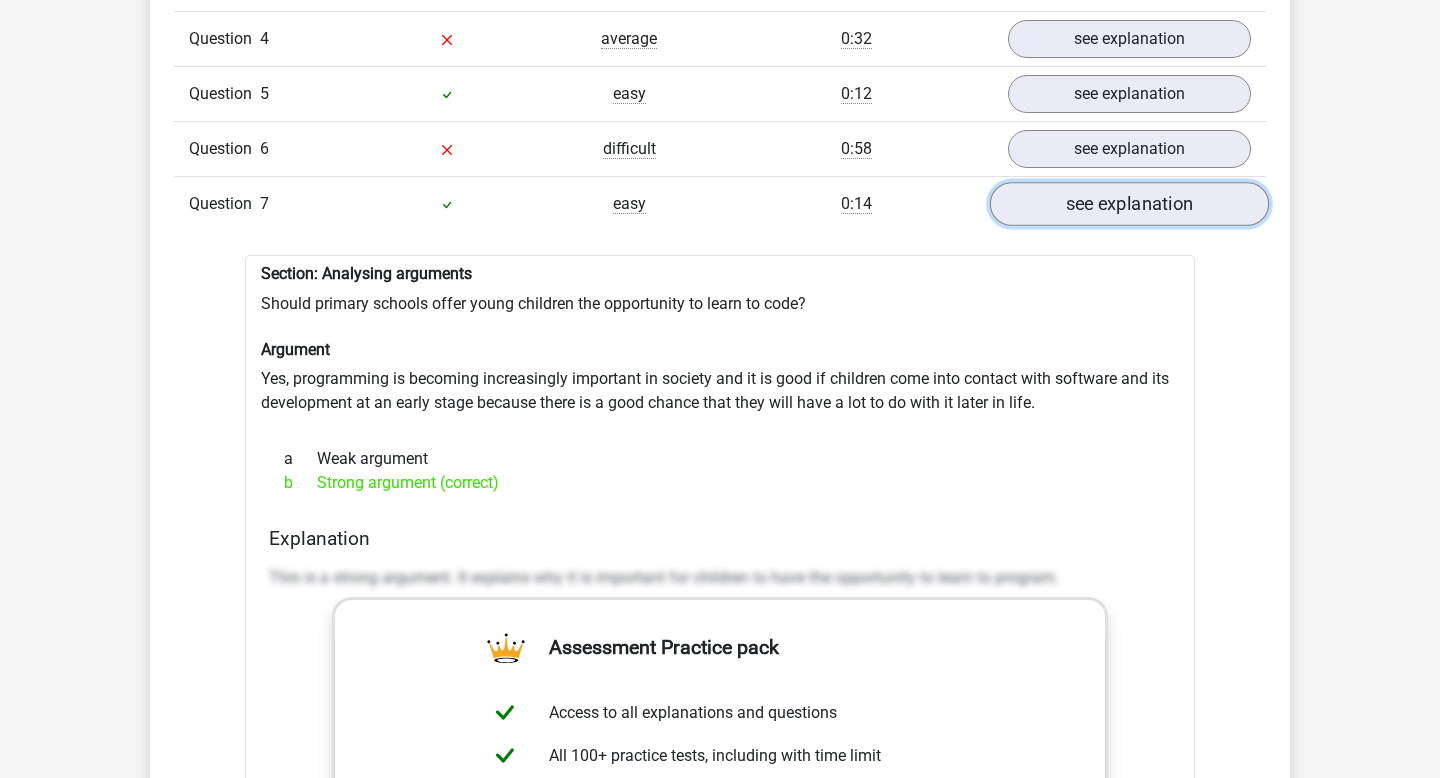 click on "see explanation" at bounding box center [1129, 205] 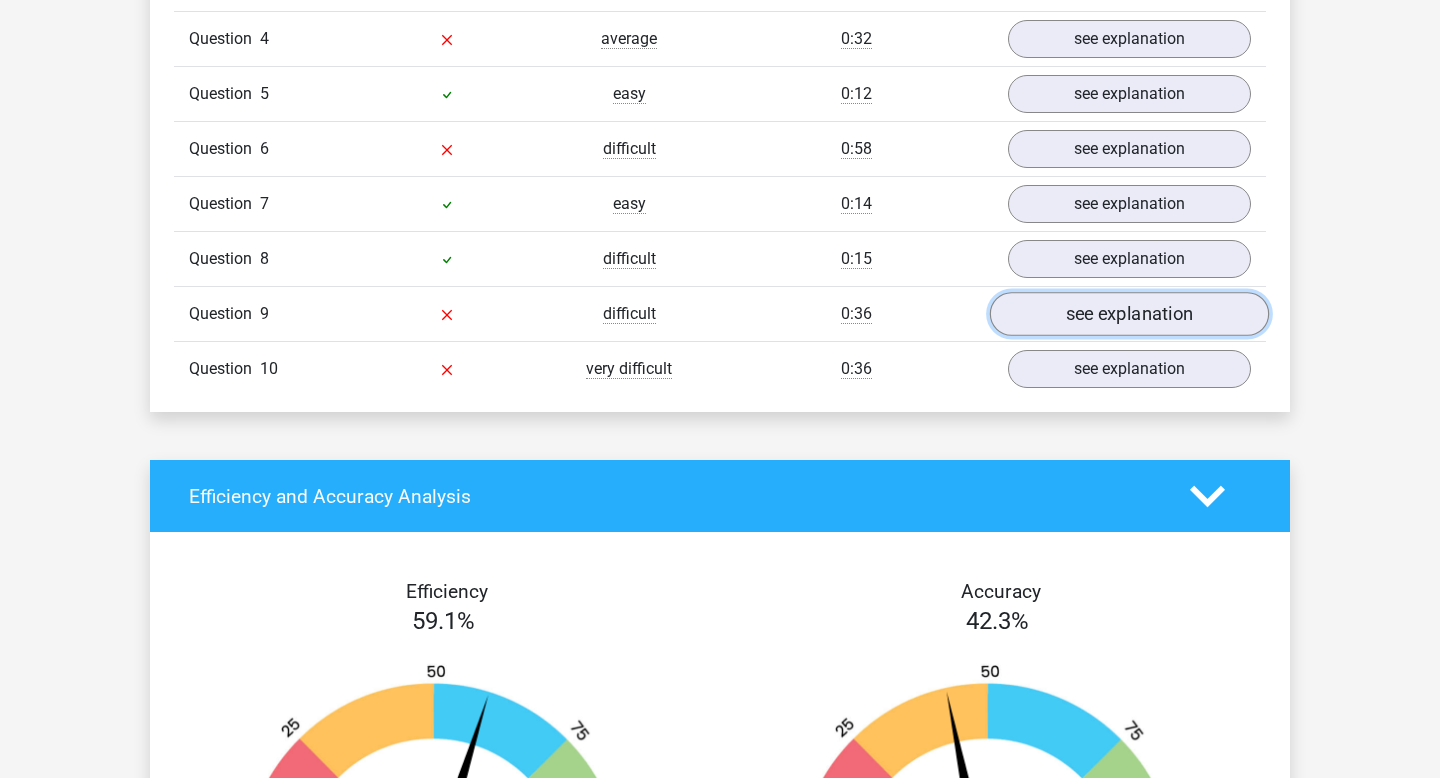 click on "see explanation" at bounding box center (1129, 315) 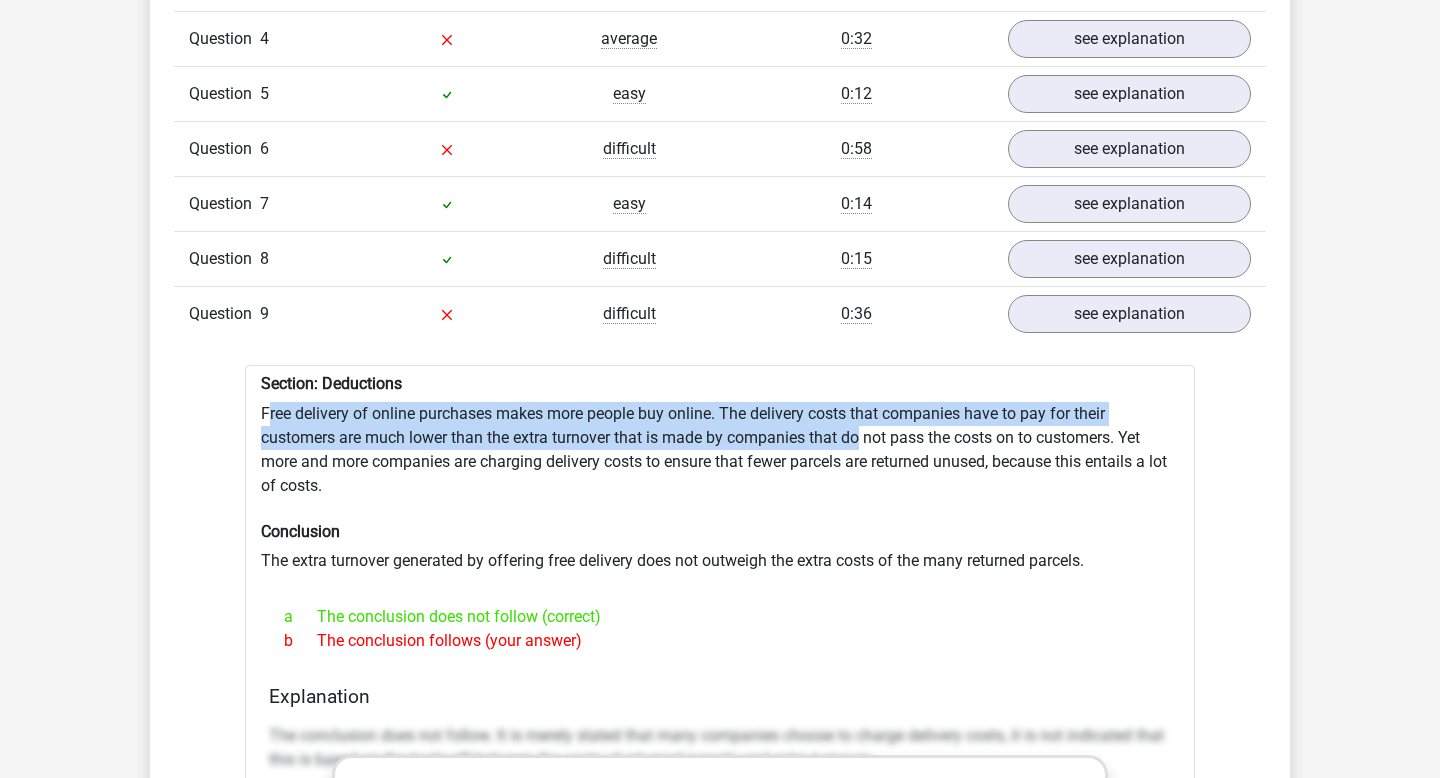 drag, startPoint x: 266, startPoint y: 411, endPoint x: 864, endPoint y: 447, distance: 599.08264 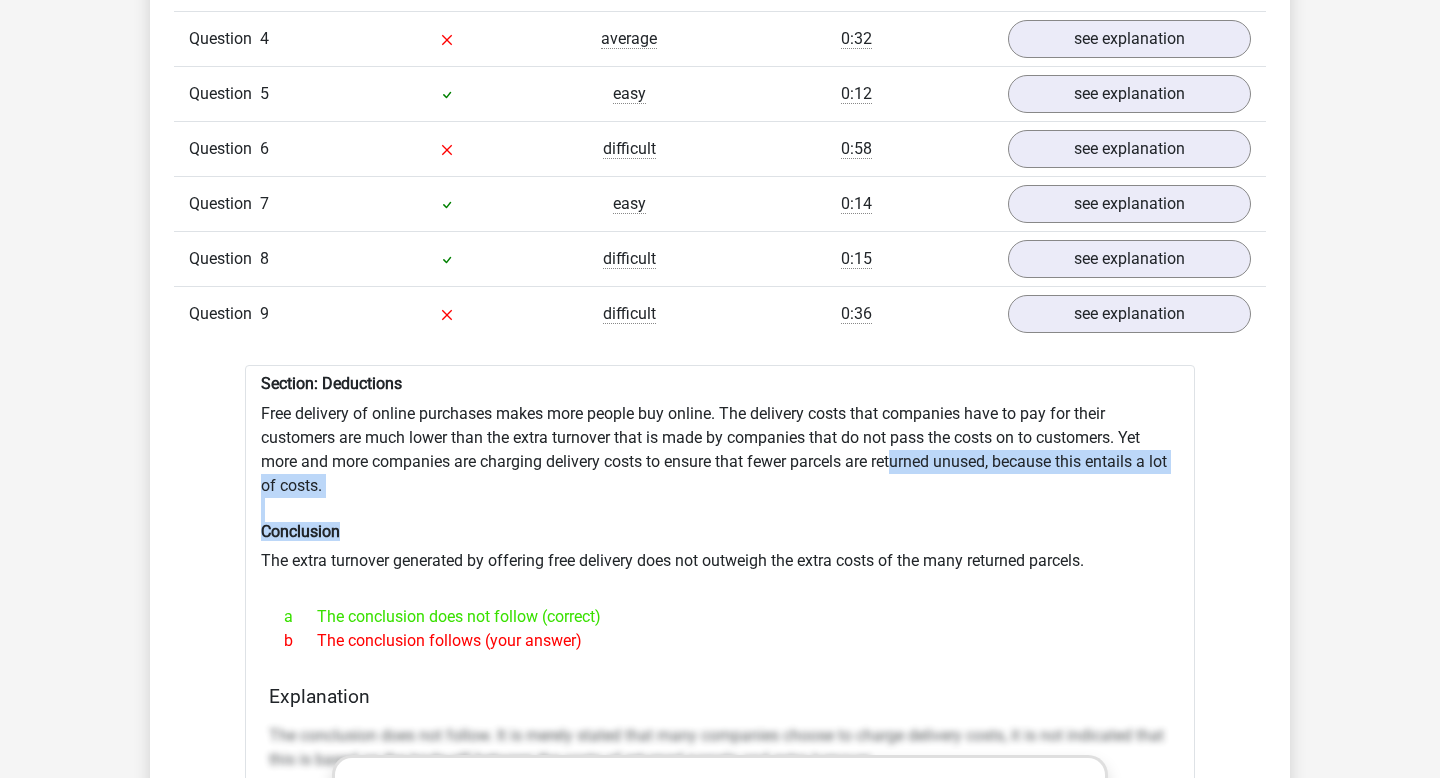 drag, startPoint x: 896, startPoint y: 467, endPoint x: 776, endPoint y: 531, distance: 136 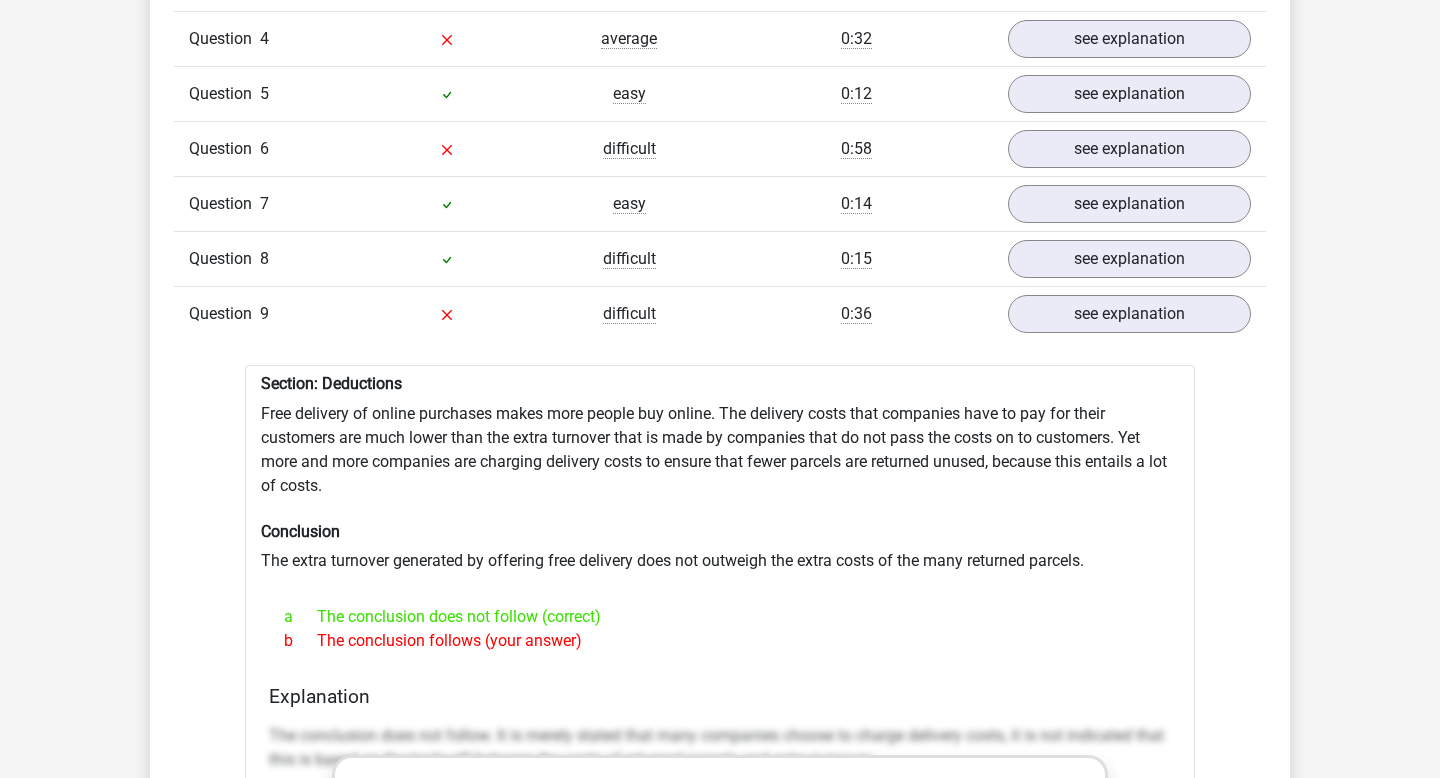 drag, startPoint x: 606, startPoint y: 615, endPoint x: 303, endPoint y: 619, distance: 303.0264 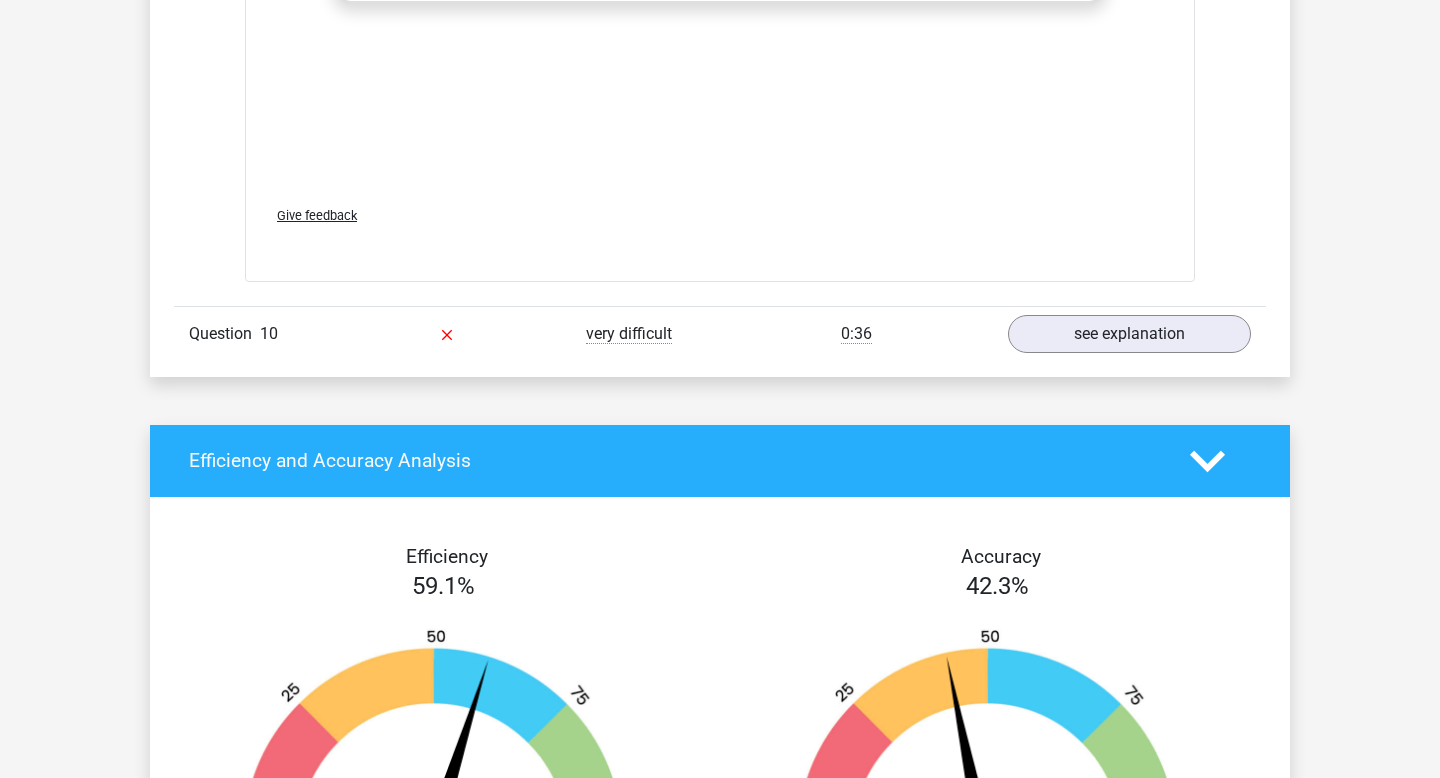 scroll, scrollTop: 4118, scrollLeft: 0, axis: vertical 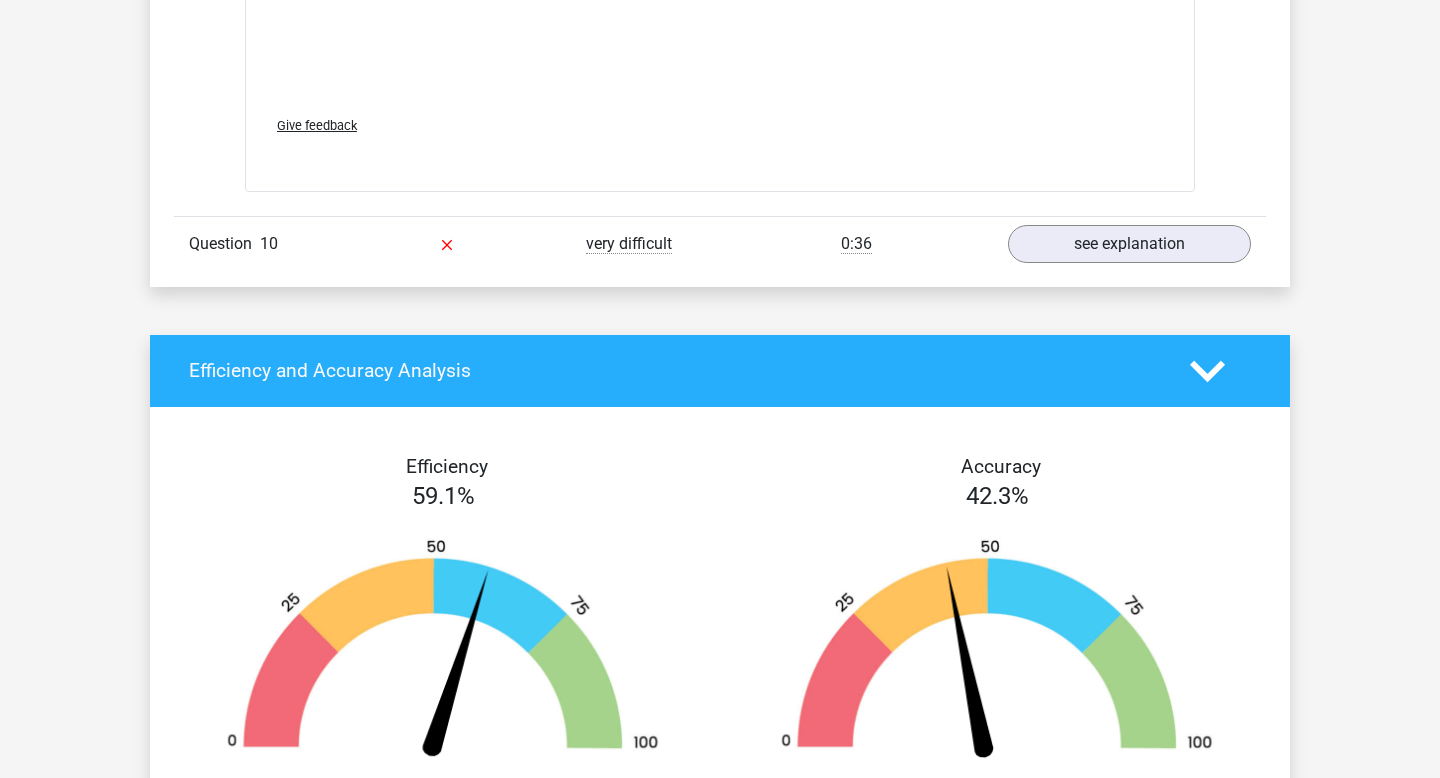 click on "Question
10
very difficult
0:36
see explanation" at bounding box center (720, 243) 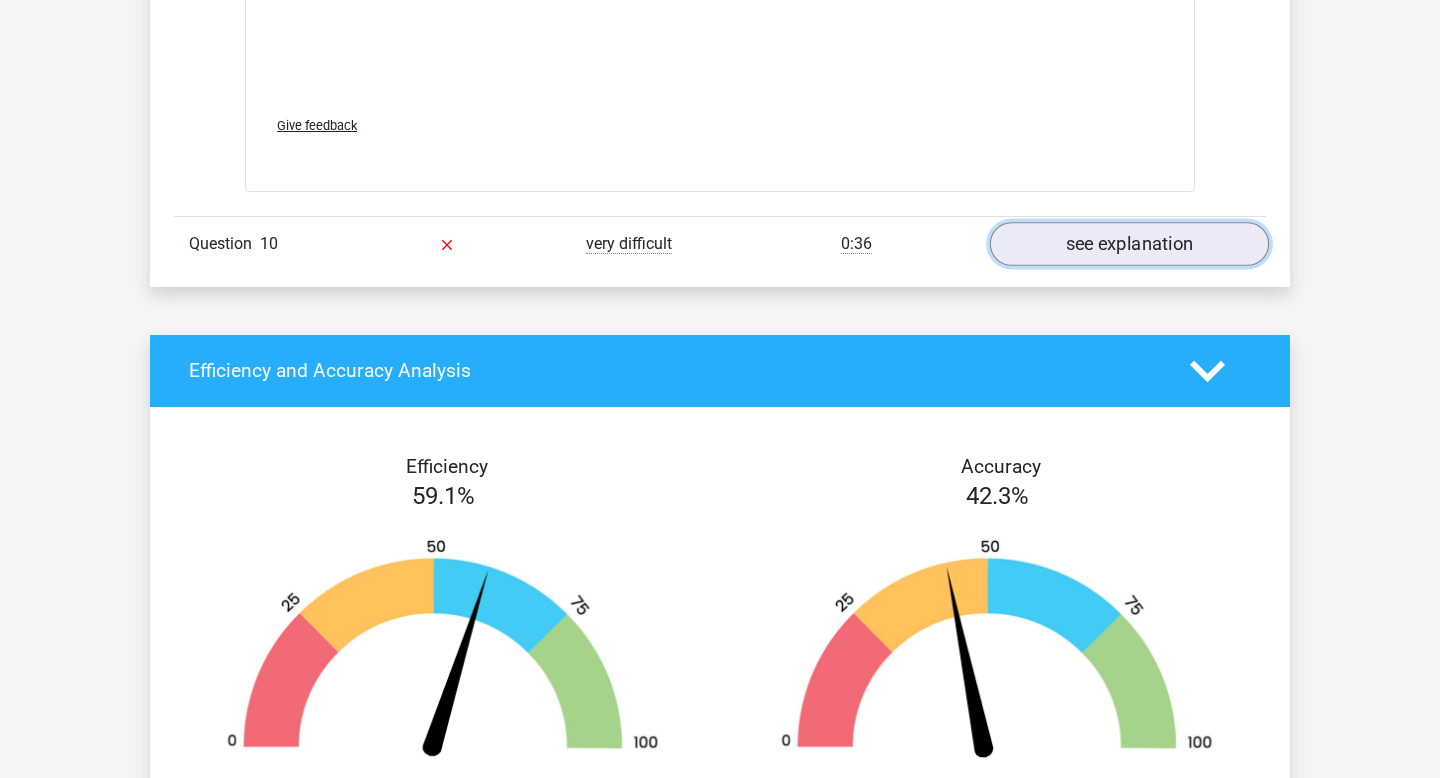 click on "see explanation" at bounding box center (1129, 244) 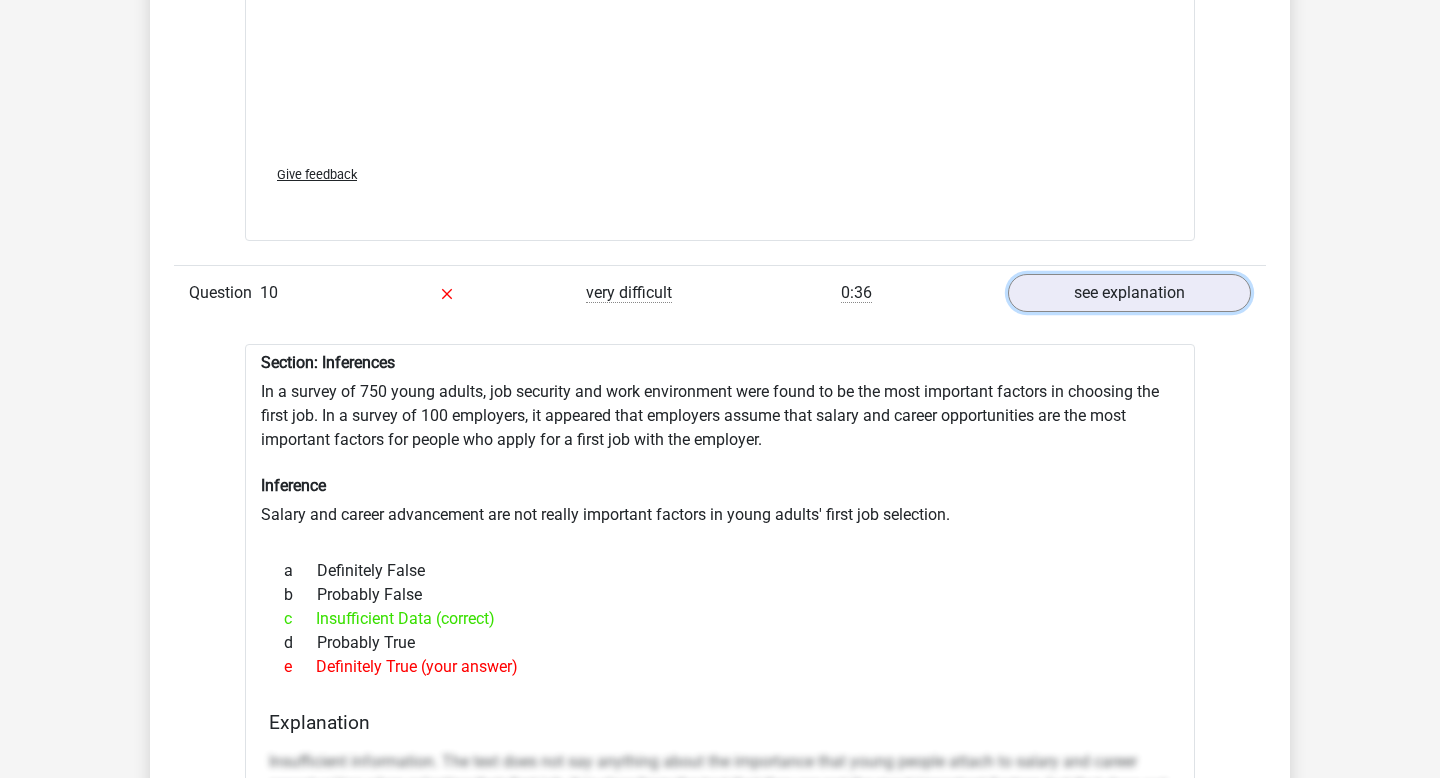 scroll, scrollTop: 4022, scrollLeft: 0, axis: vertical 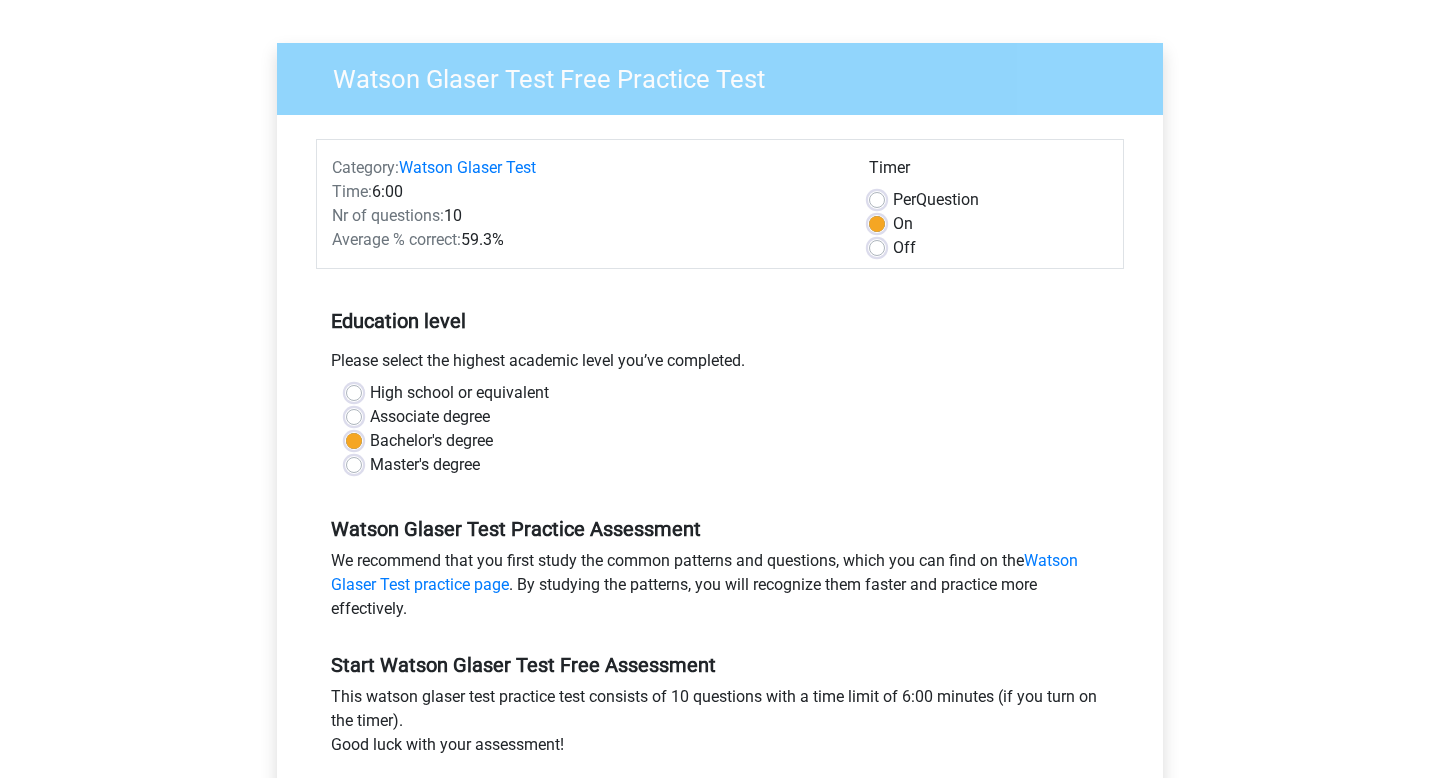 click on "Master's degree" at bounding box center [425, 465] 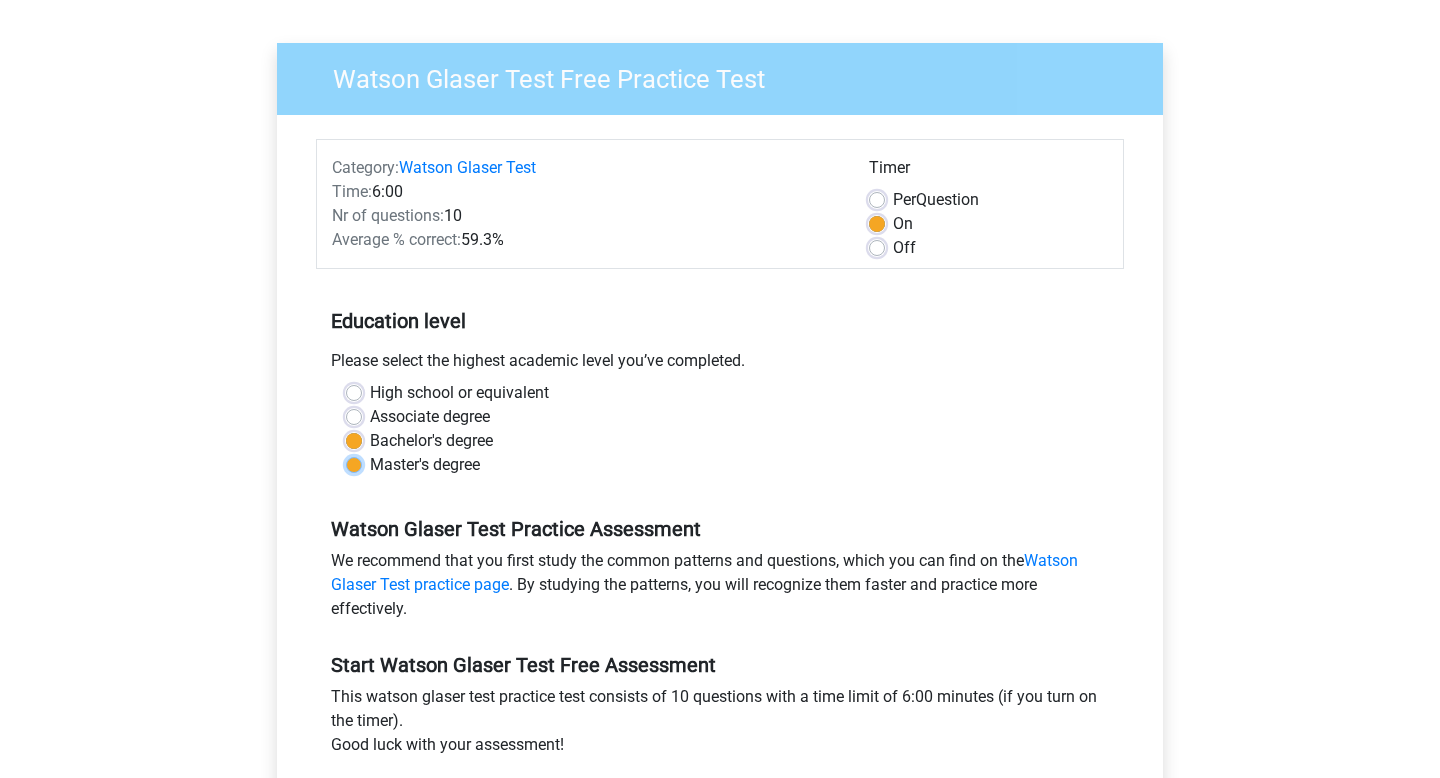 click on "Master's degree" at bounding box center (354, 463) 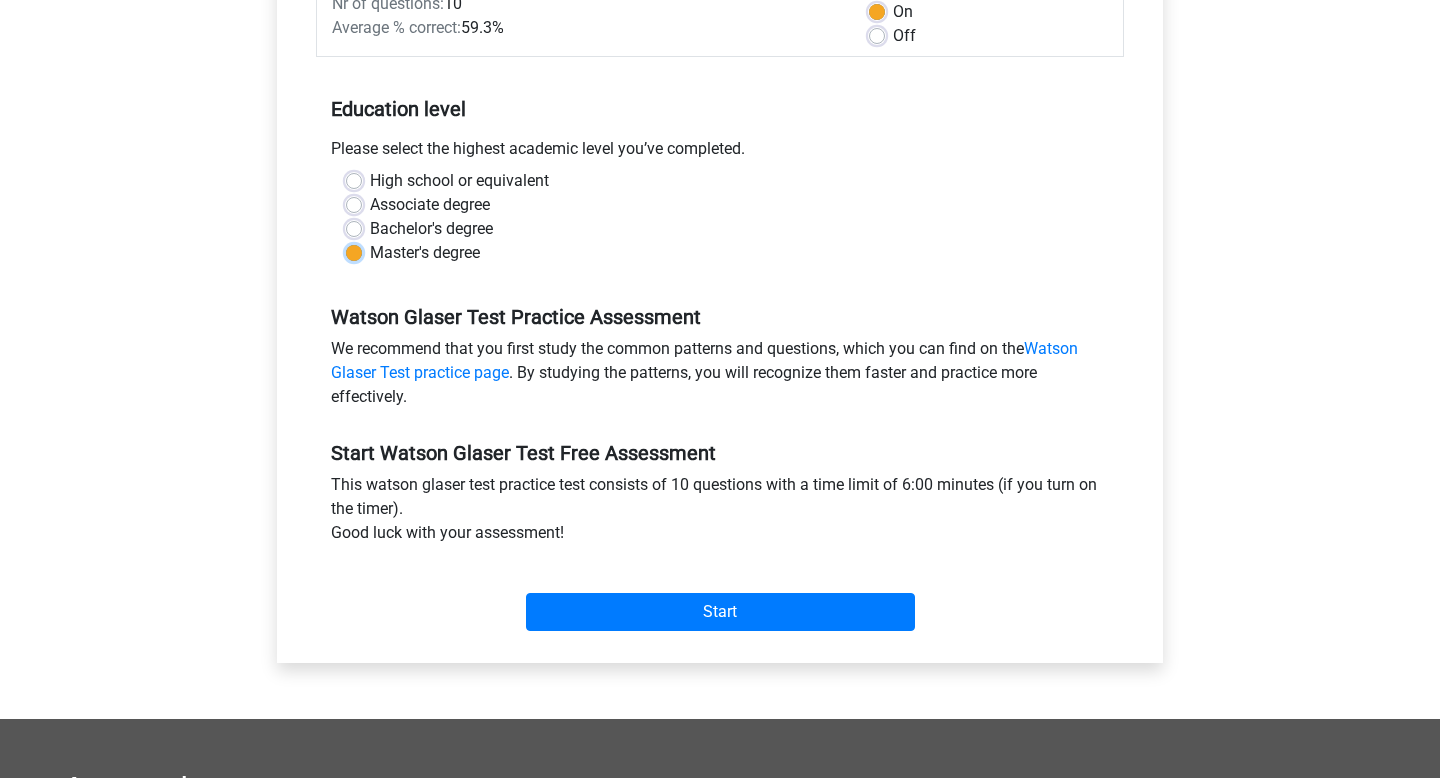 scroll, scrollTop: 573, scrollLeft: 0, axis: vertical 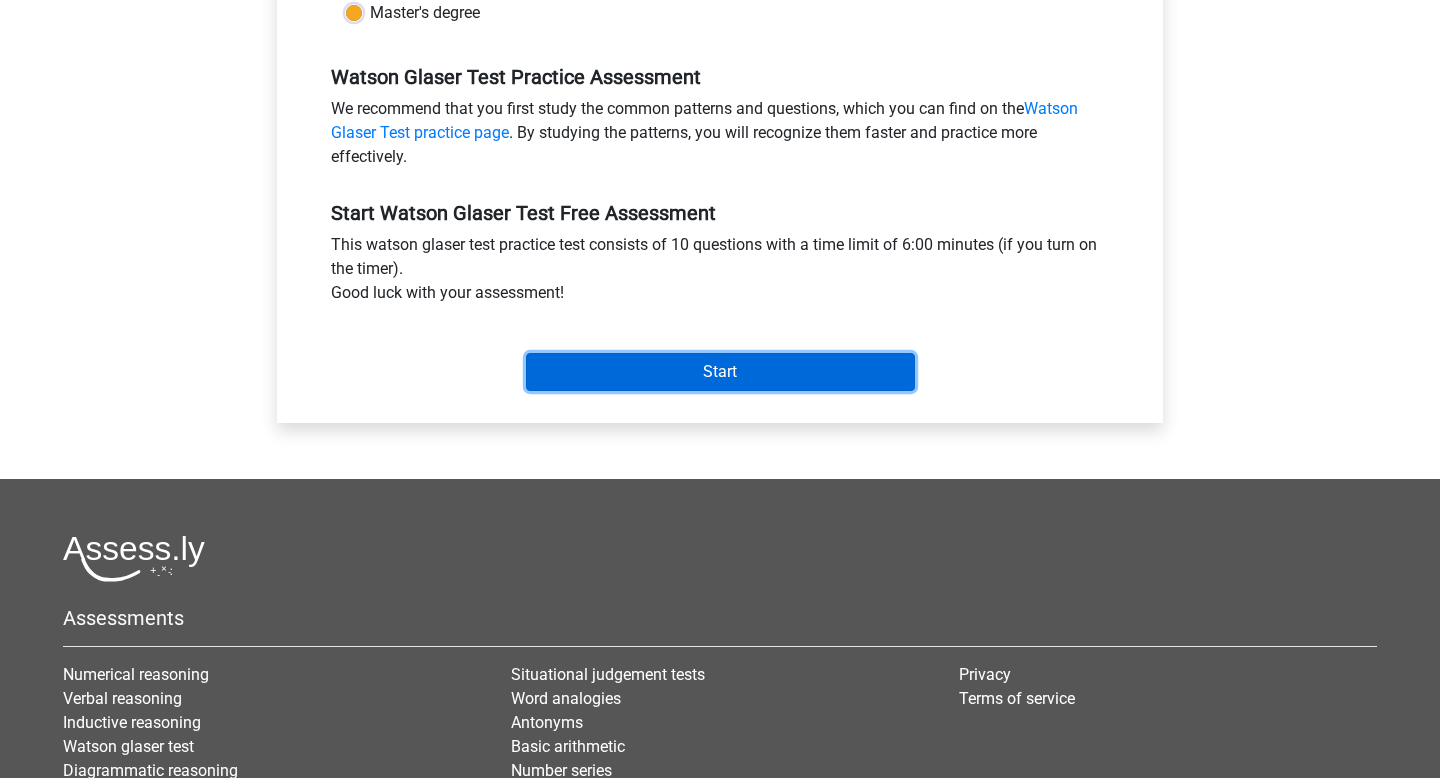 click on "Start" at bounding box center [720, 372] 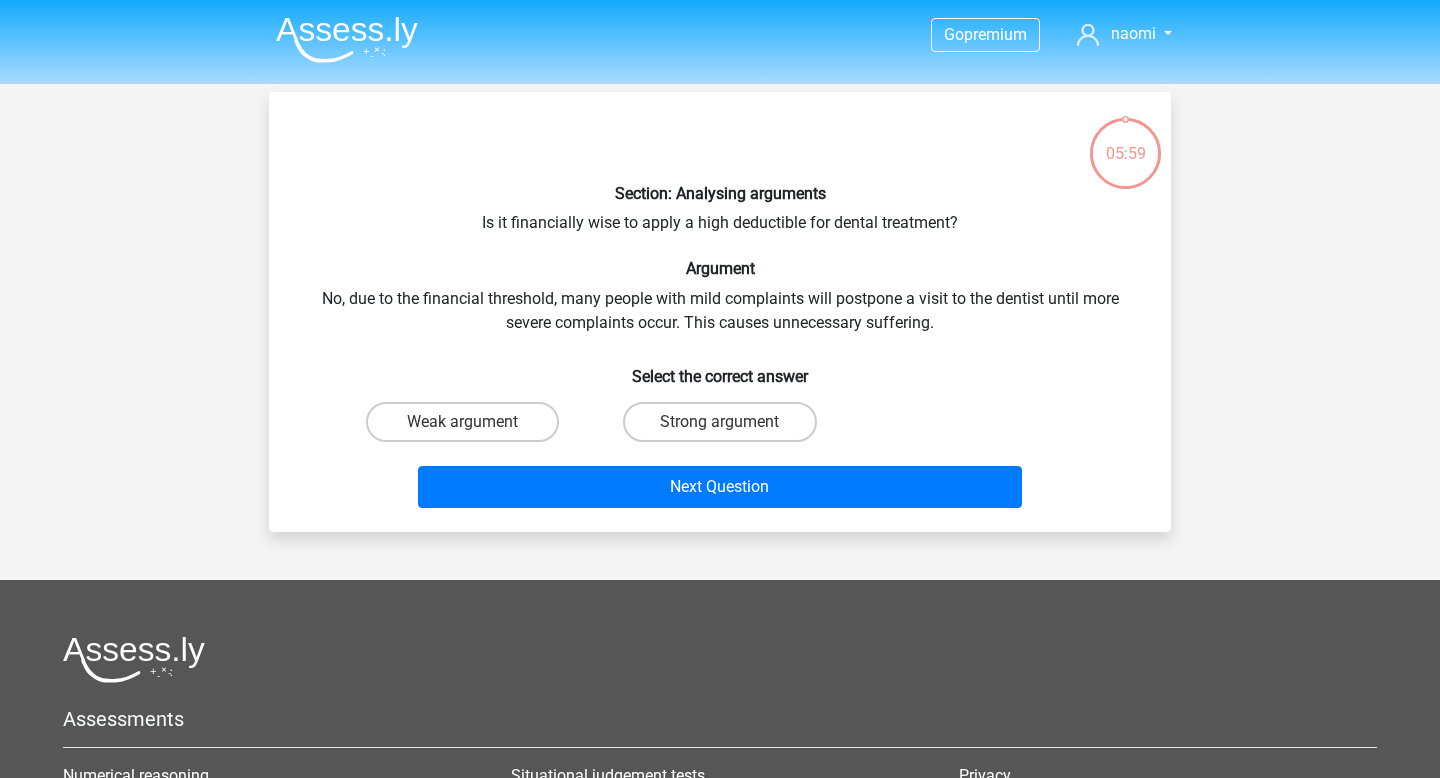 scroll, scrollTop: 2, scrollLeft: 0, axis: vertical 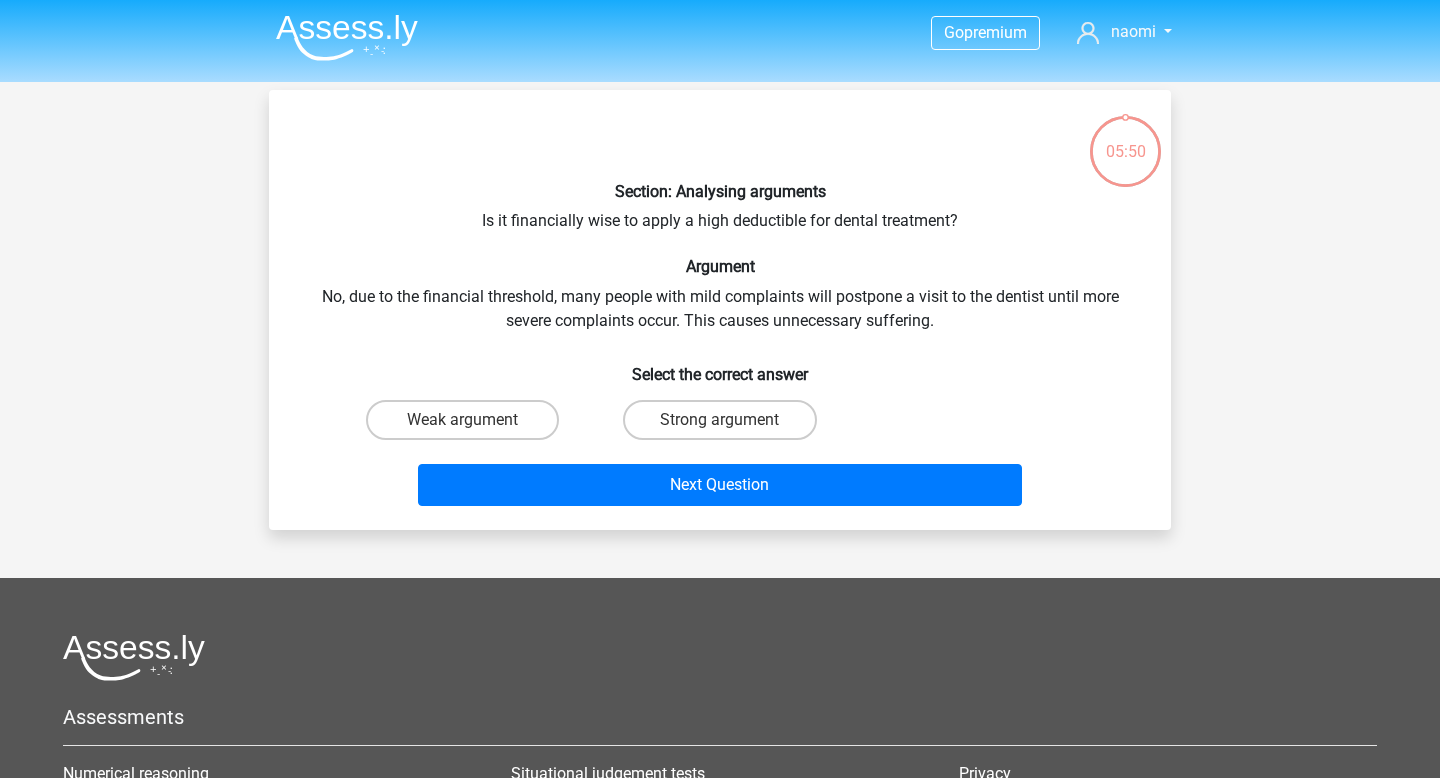 click on "Weak argument" at bounding box center [469, 426] 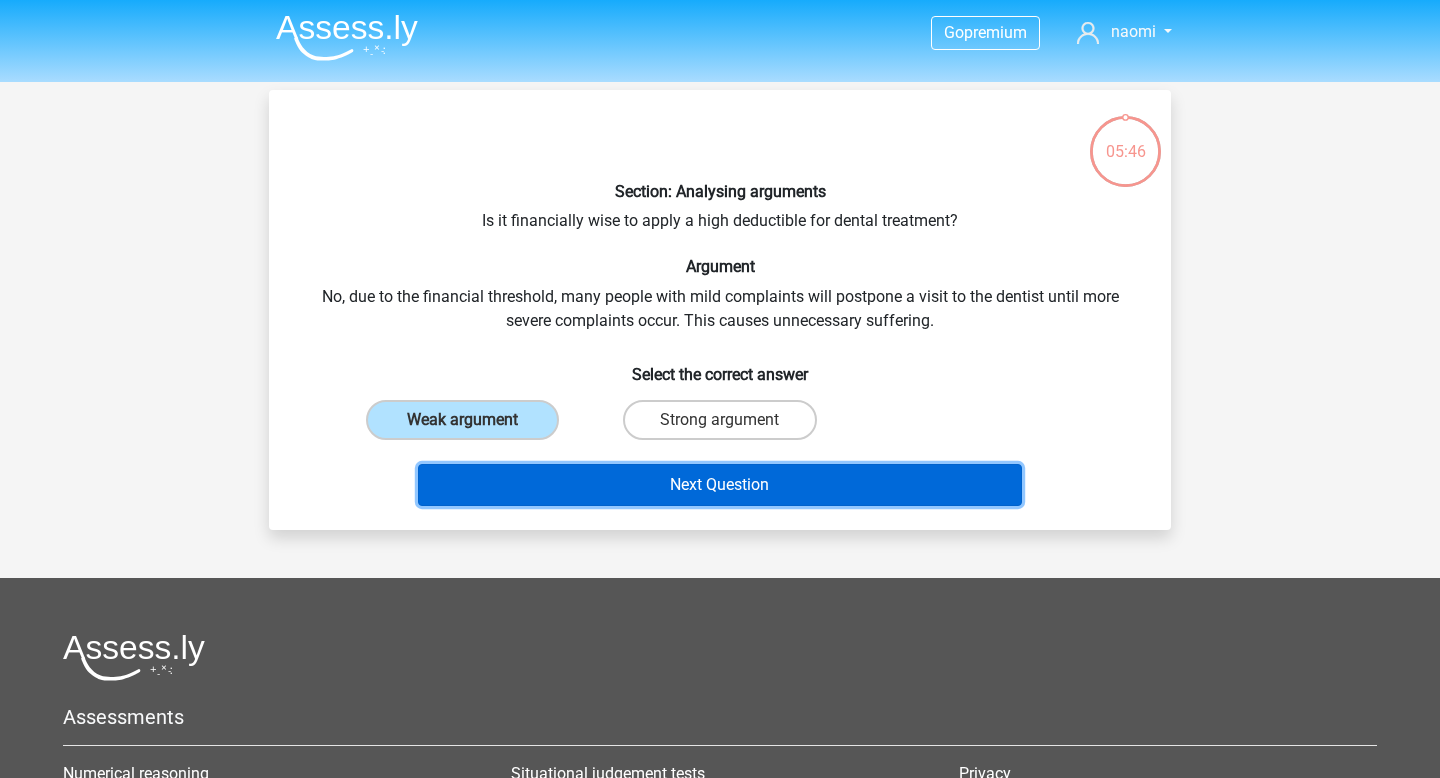 click on "Next Question" at bounding box center [720, 485] 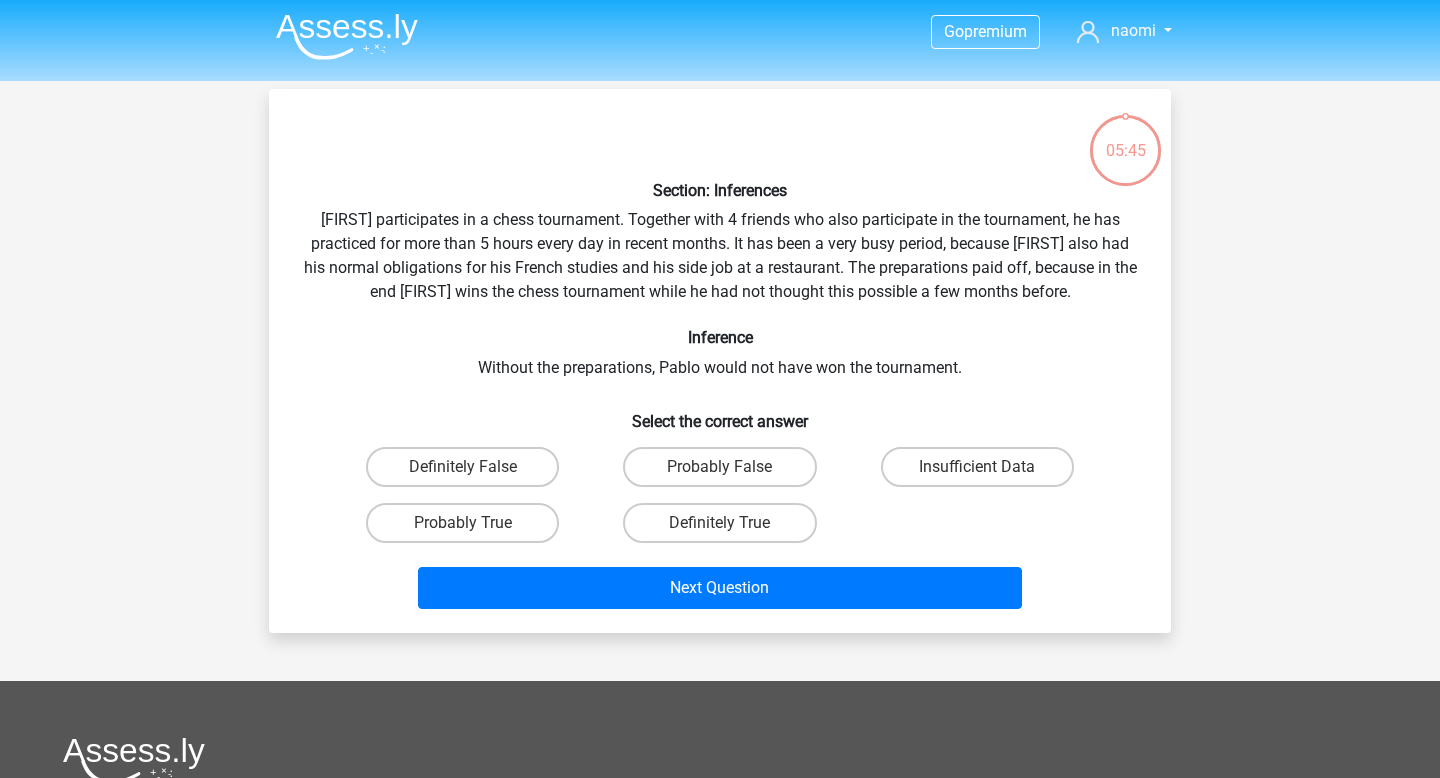 scroll, scrollTop: 2, scrollLeft: 0, axis: vertical 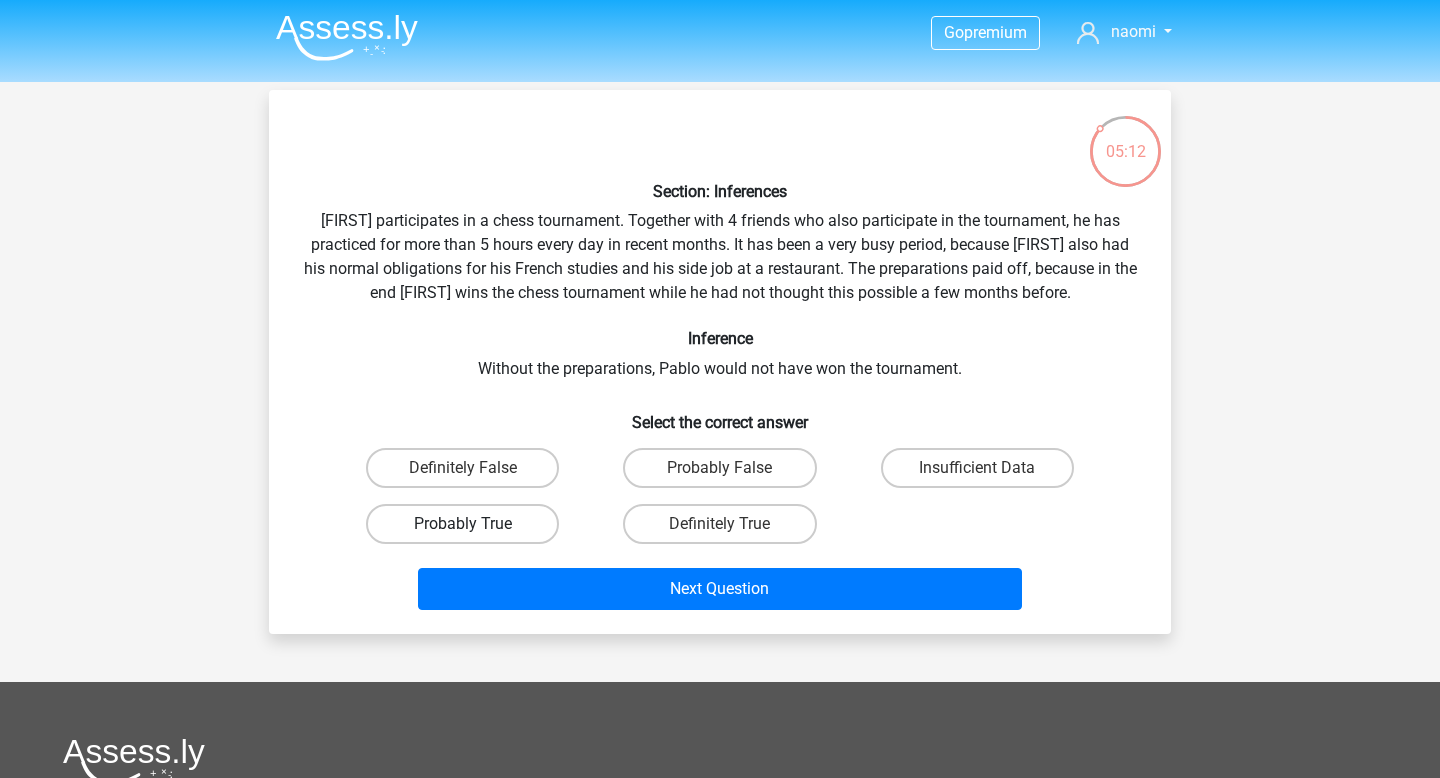click on "Probably True" at bounding box center [462, 524] 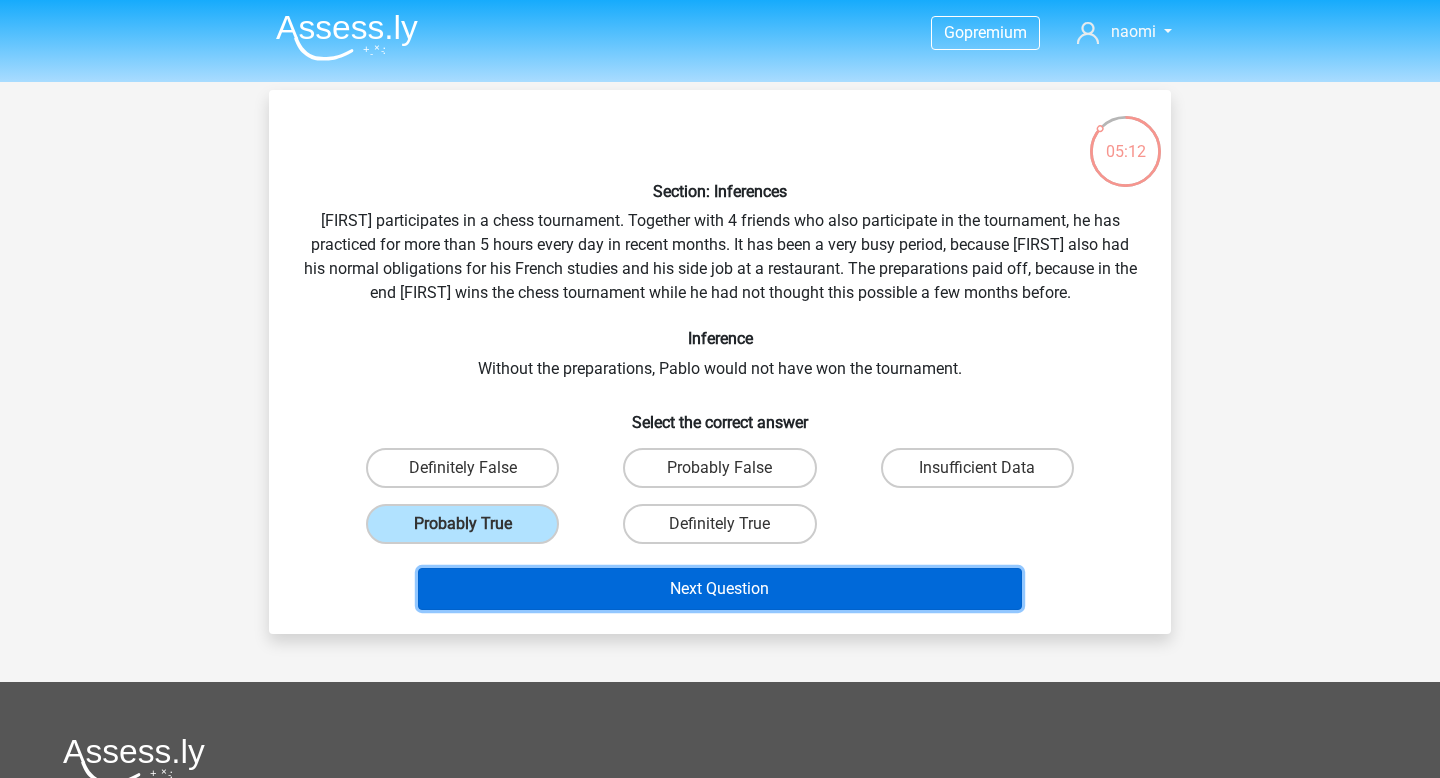 click on "Next Question" at bounding box center (720, 589) 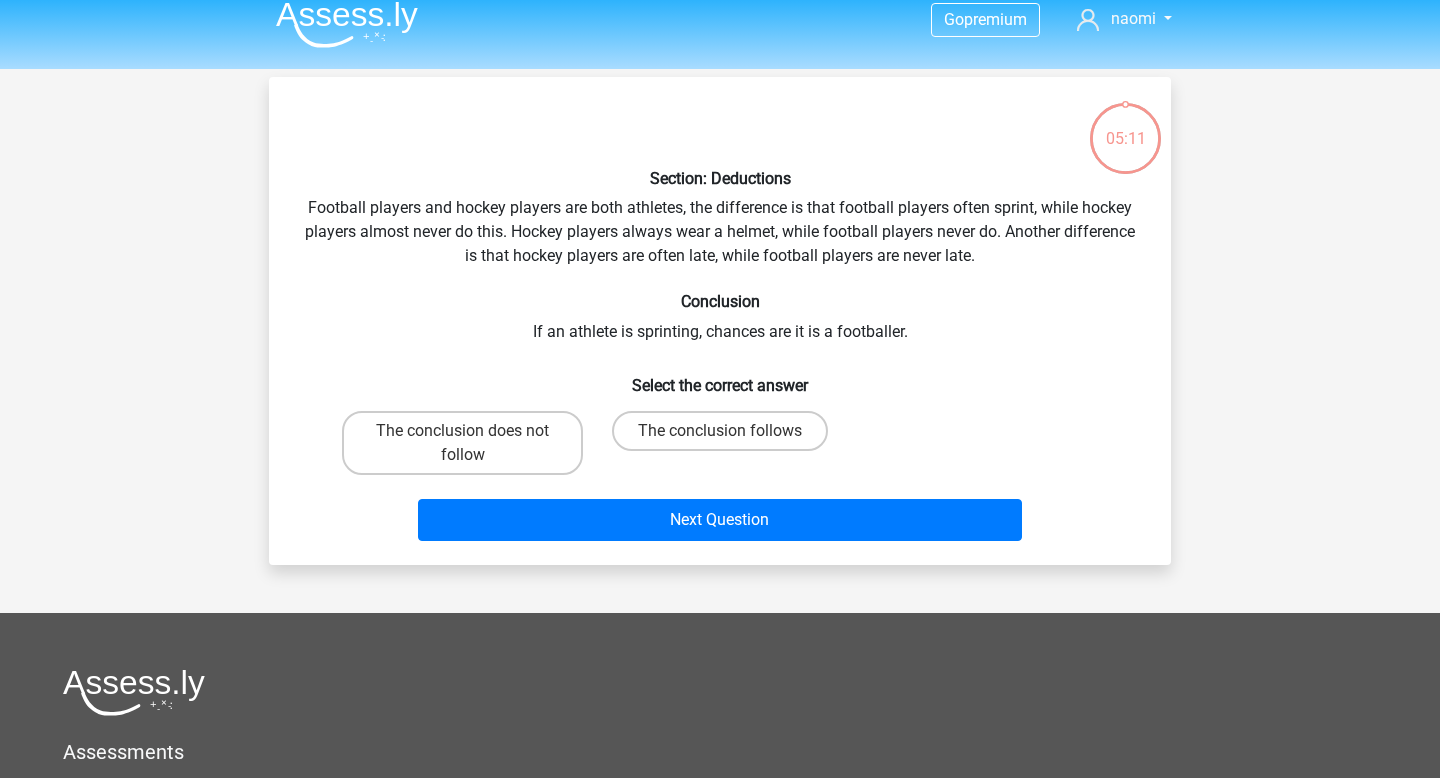 scroll, scrollTop: 10, scrollLeft: 0, axis: vertical 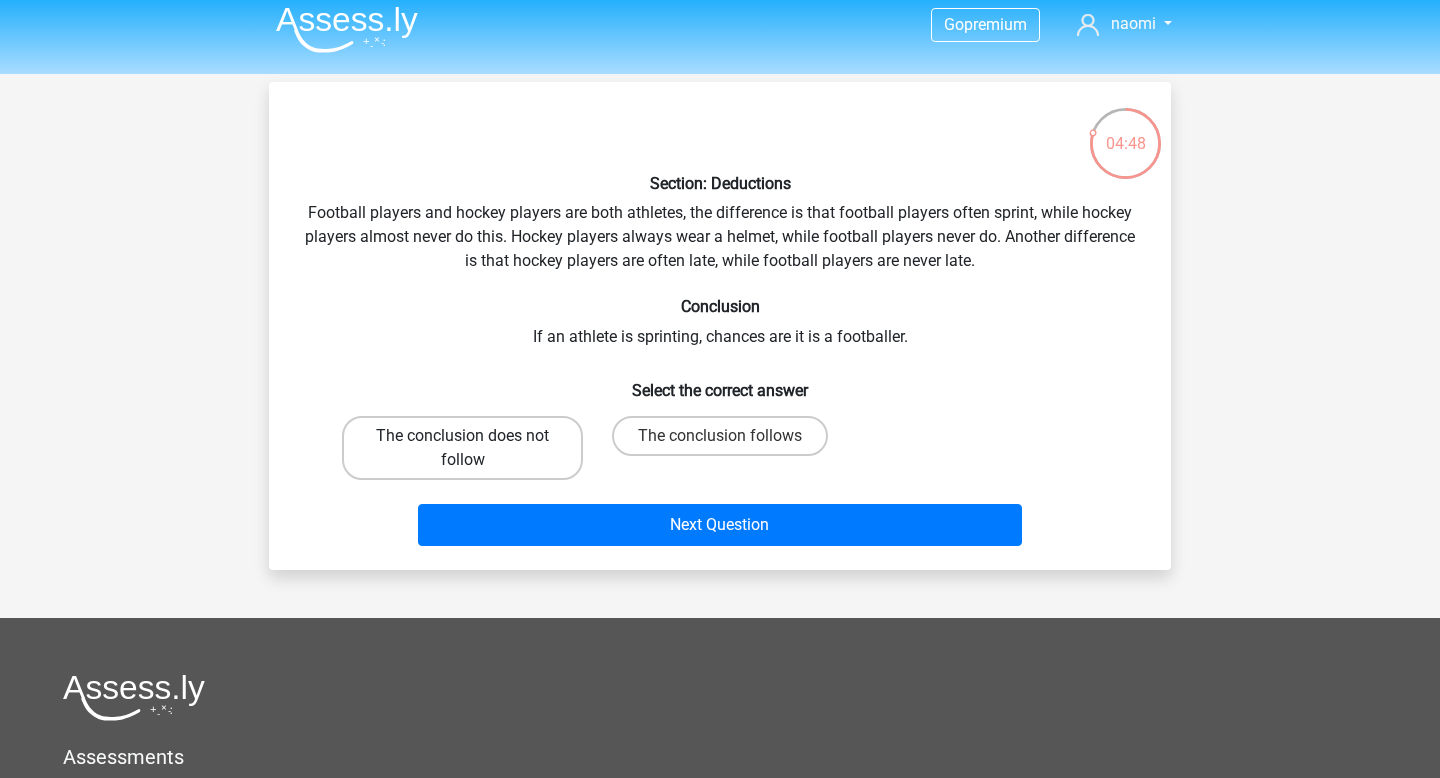 click on "The conclusion does not follow" at bounding box center (462, 448) 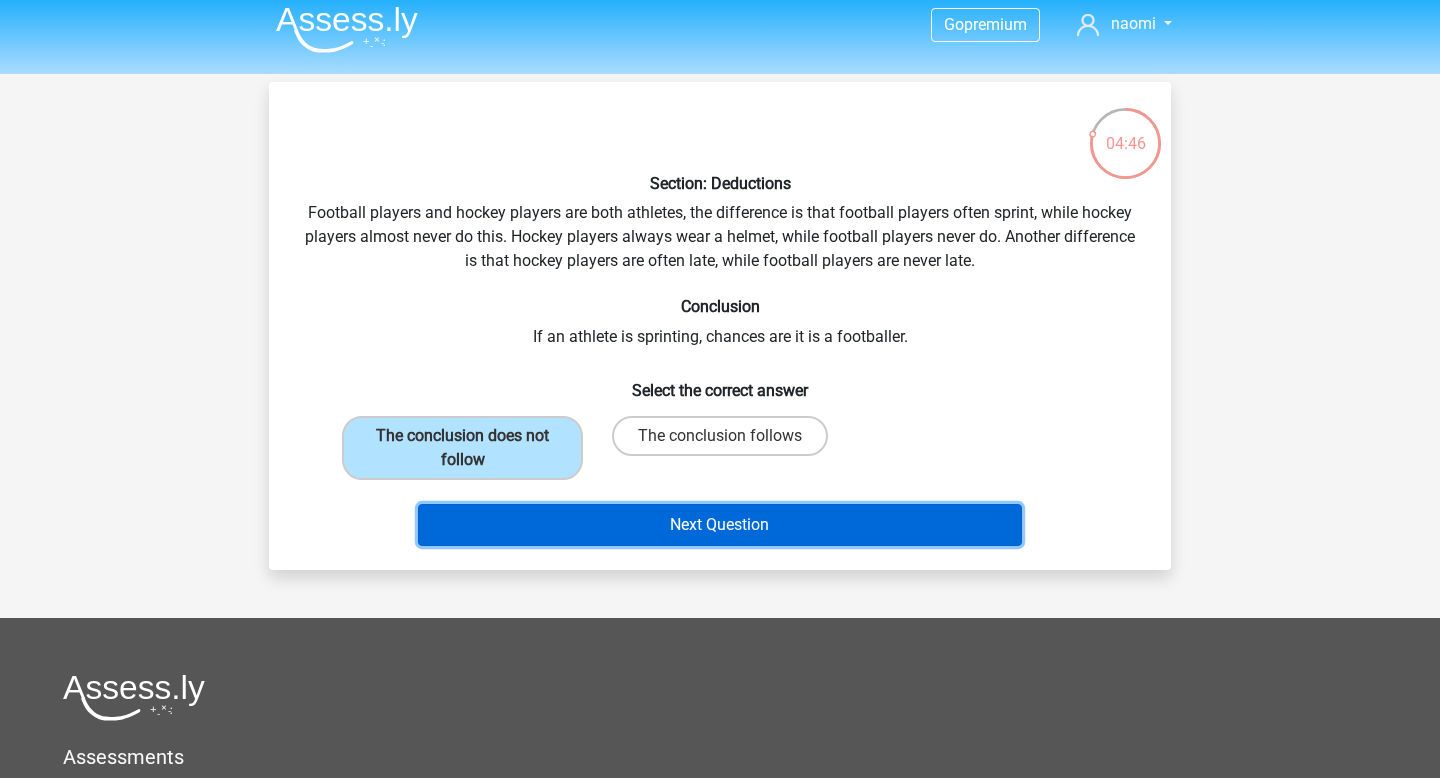 click on "Next Question" at bounding box center (720, 525) 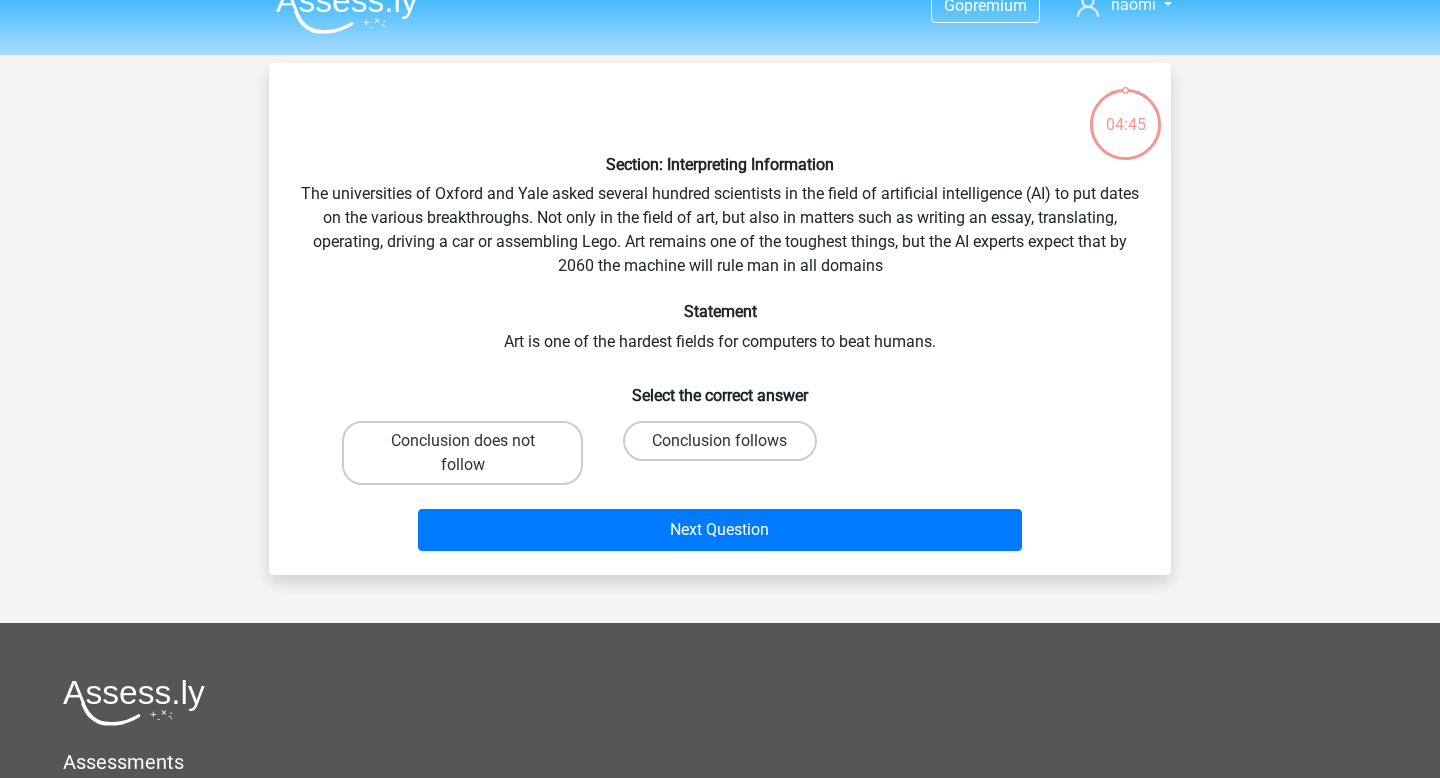 scroll, scrollTop: 26, scrollLeft: 0, axis: vertical 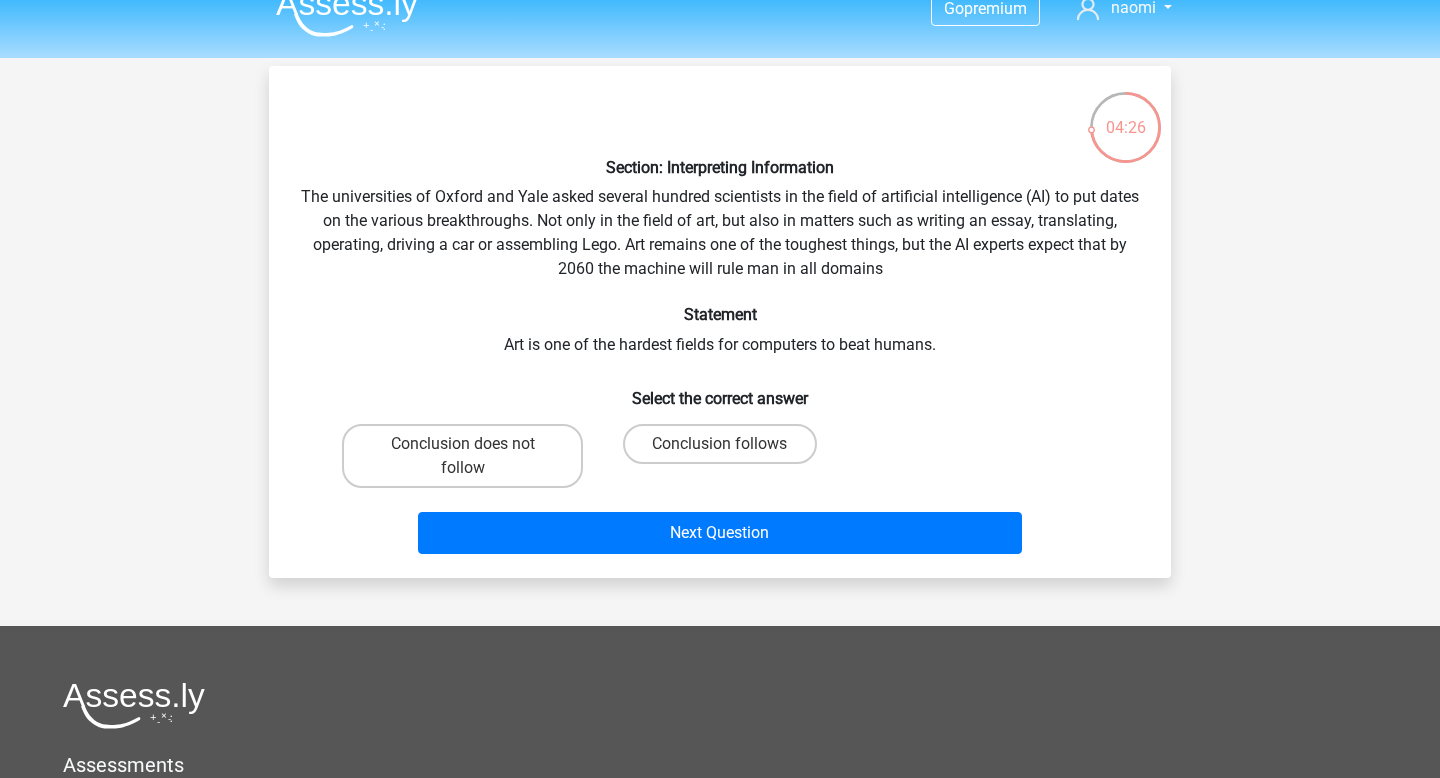 click on "Conclusion follows" at bounding box center (719, 456) 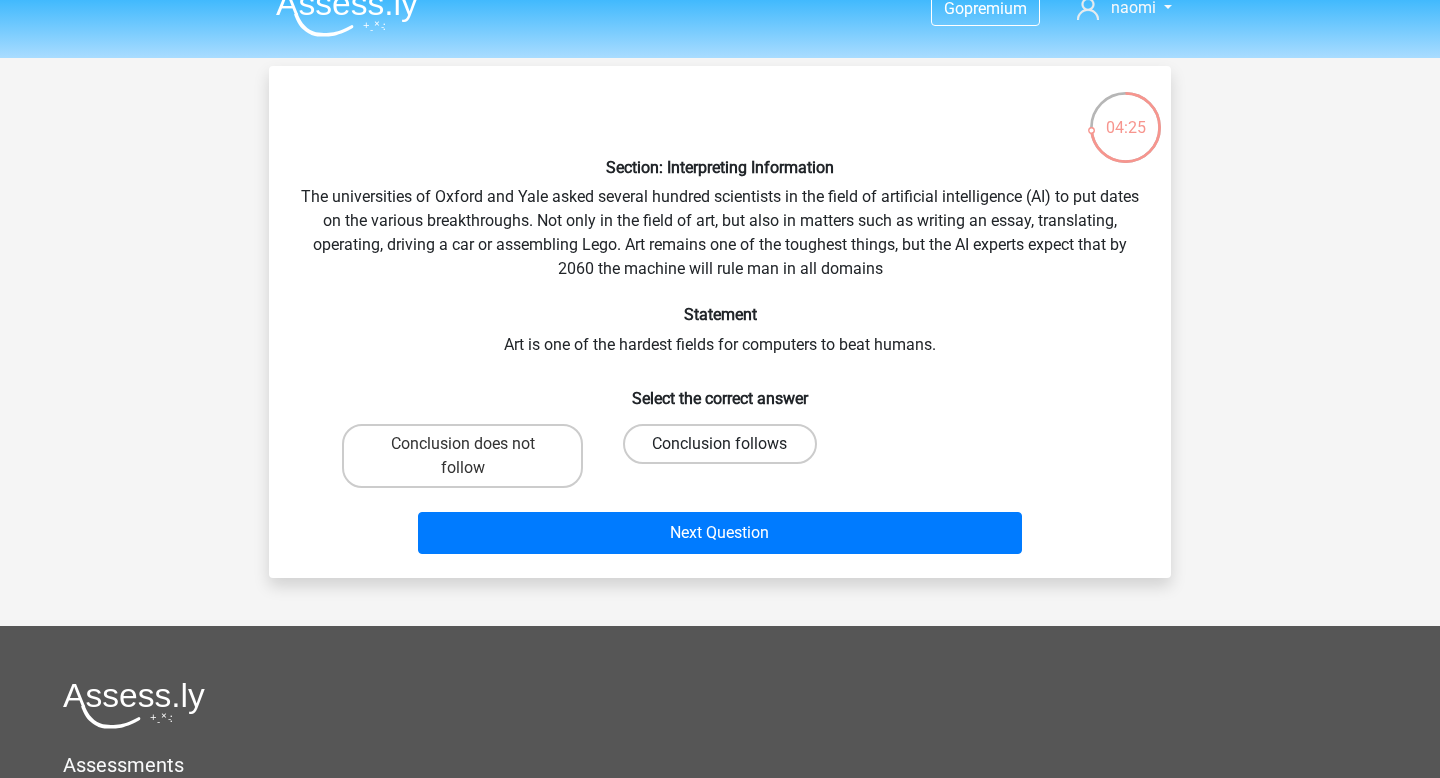 click on "Conclusion follows" at bounding box center [719, 444] 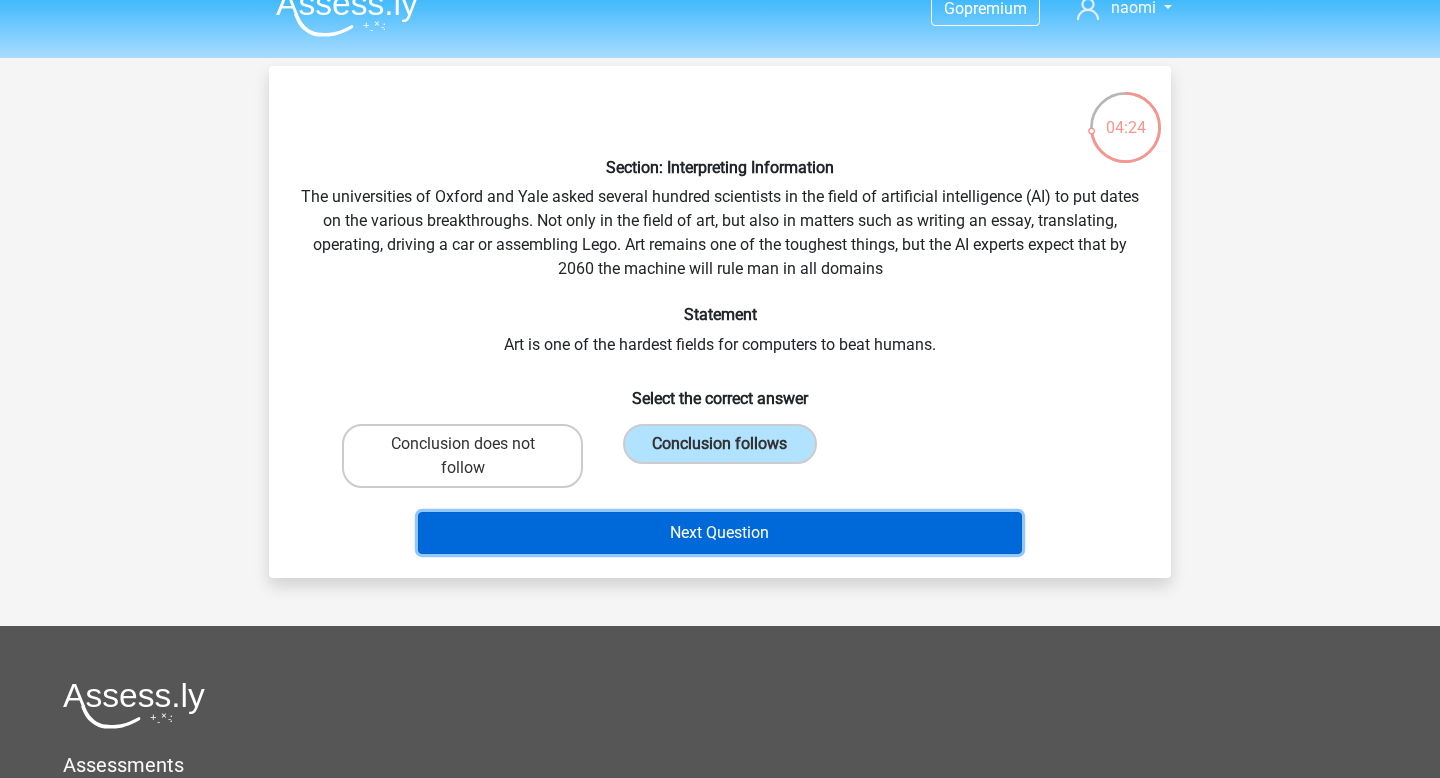 click on "Next Question" at bounding box center (720, 533) 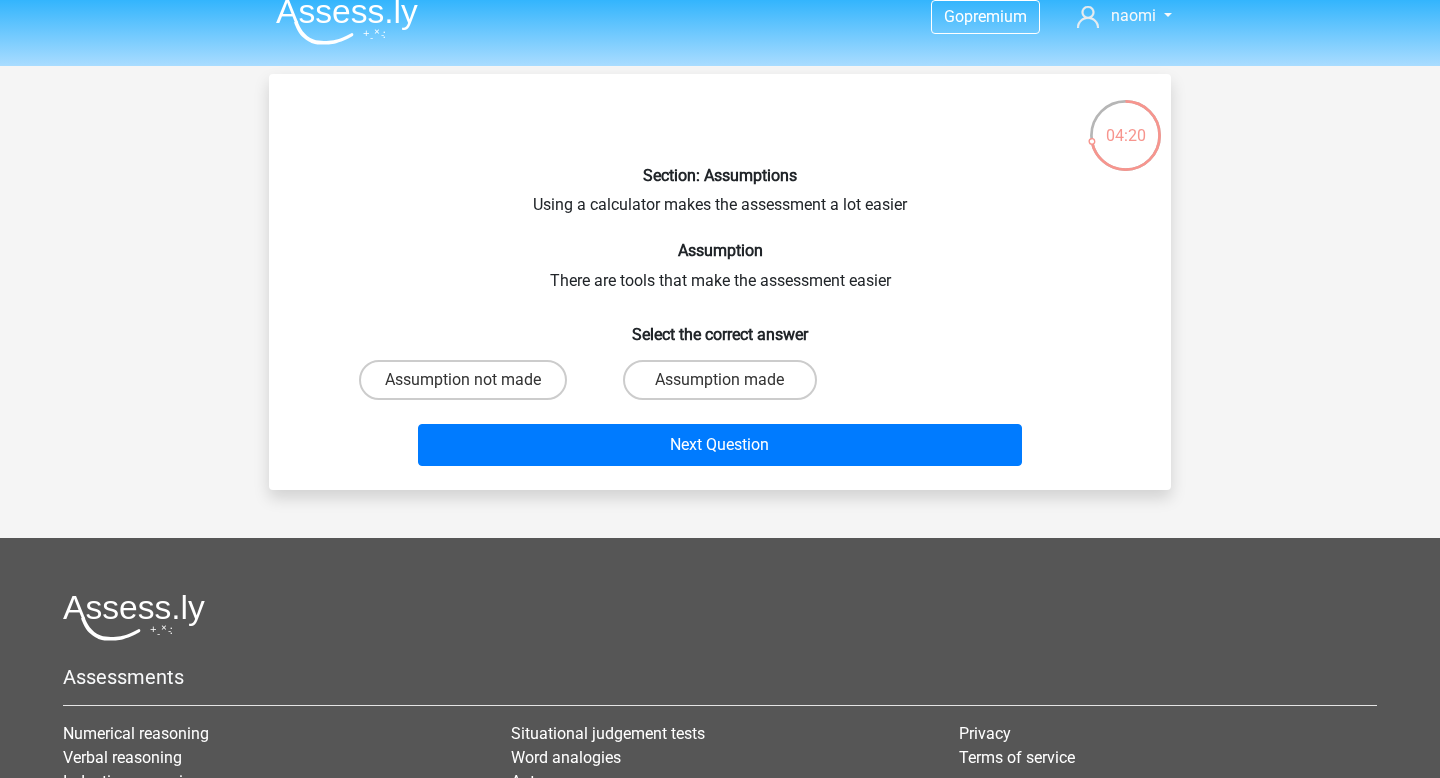 scroll, scrollTop: 12, scrollLeft: 0, axis: vertical 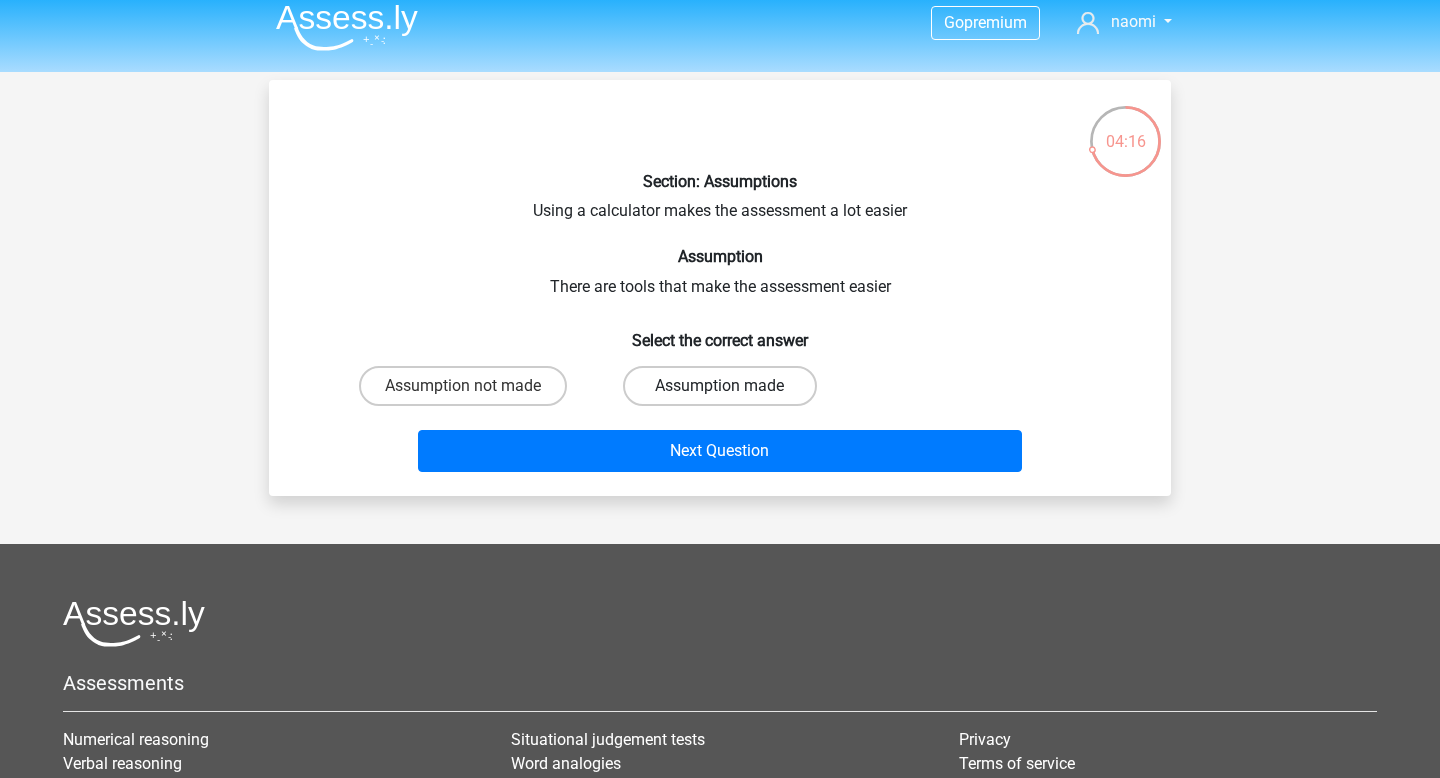 click on "Assumption made" at bounding box center (719, 386) 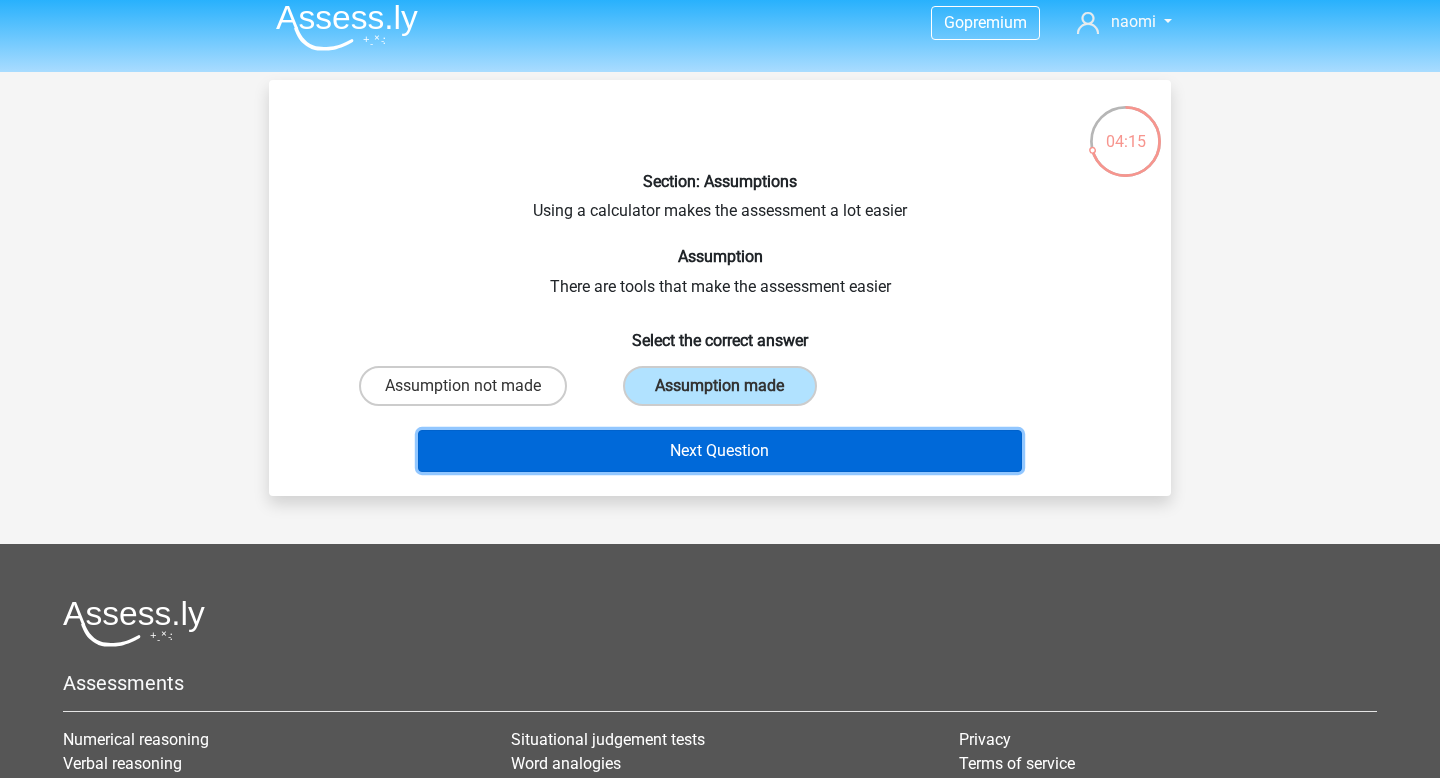 click on "Next Question" at bounding box center (720, 451) 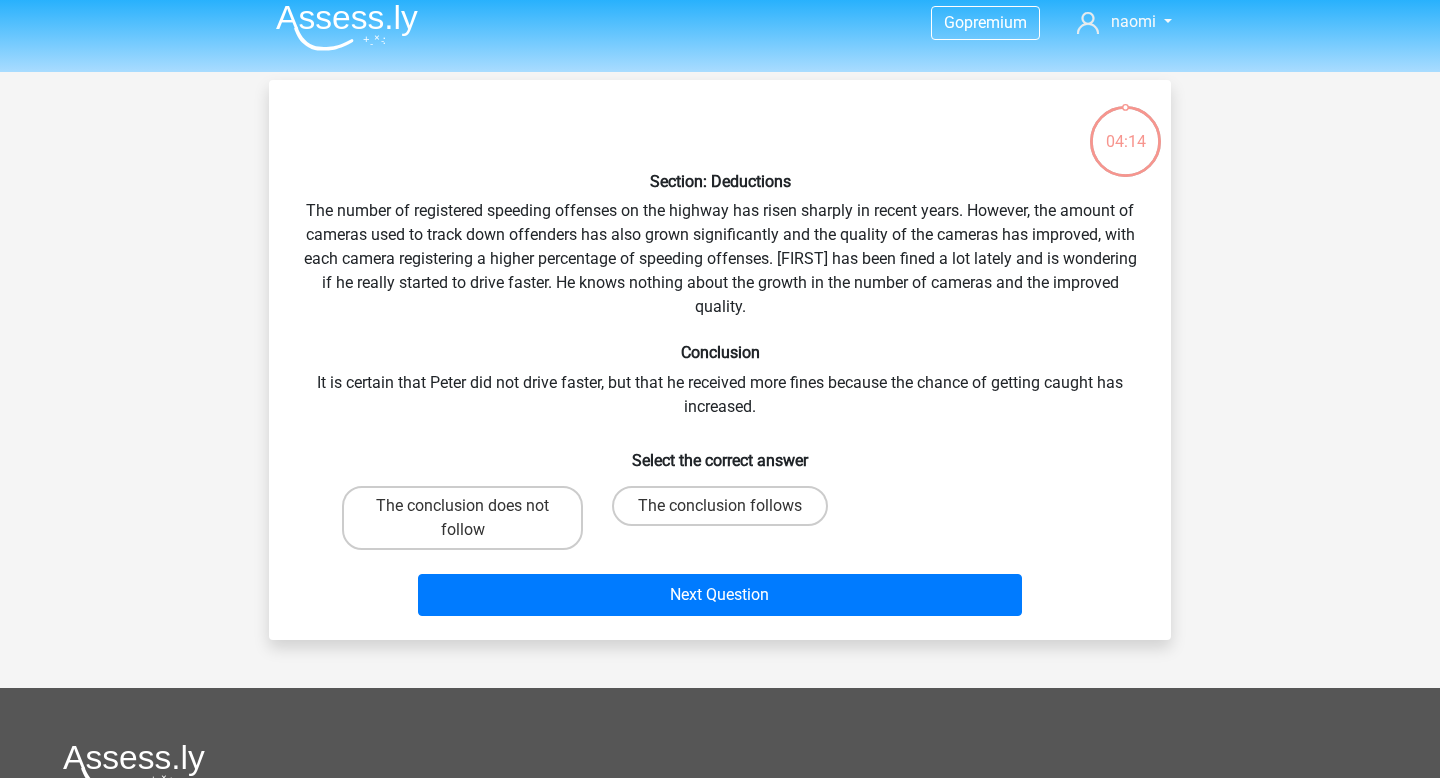 scroll, scrollTop: 92, scrollLeft: 0, axis: vertical 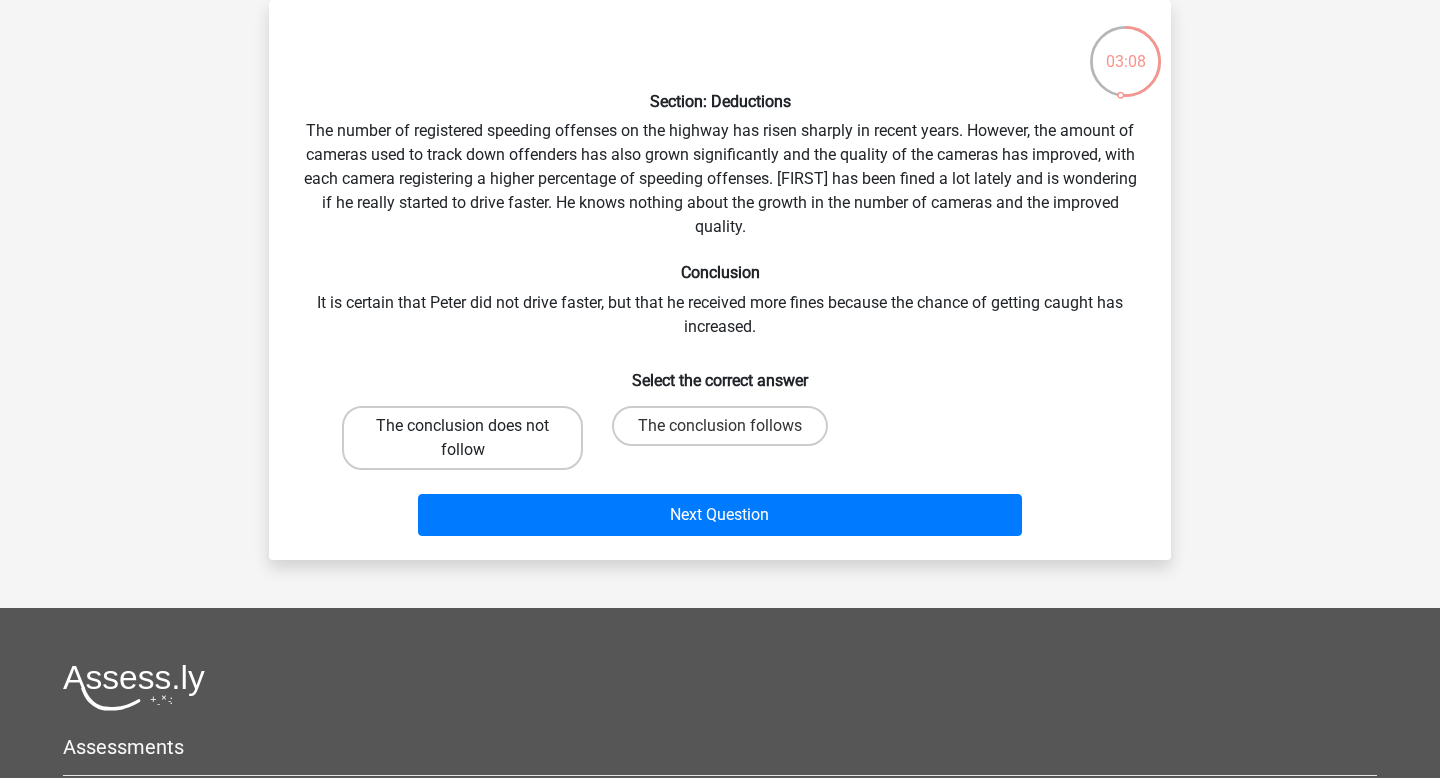 click on "The conclusion does not follow" at bounding box center [462, 438] 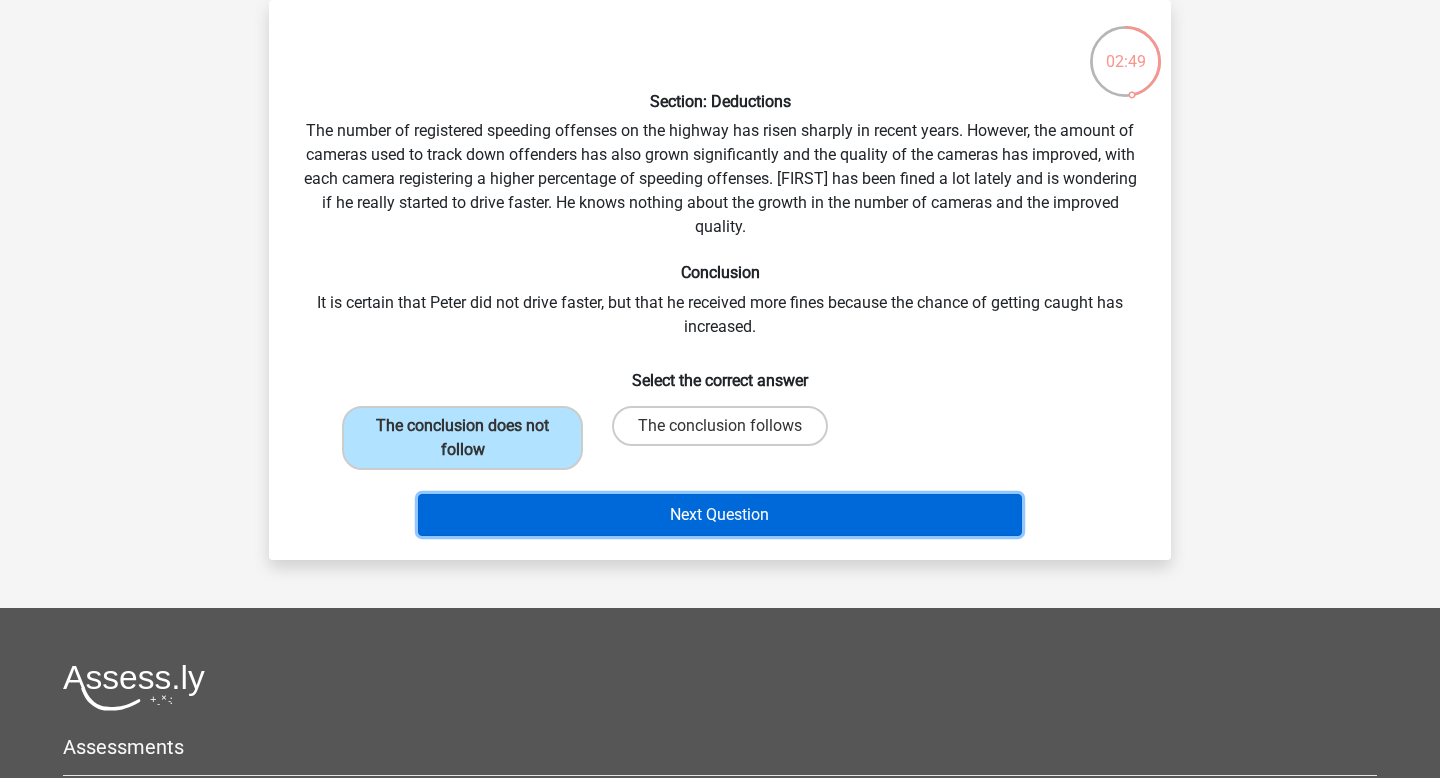 click on "Next Question" at bounding box center [720, 515] 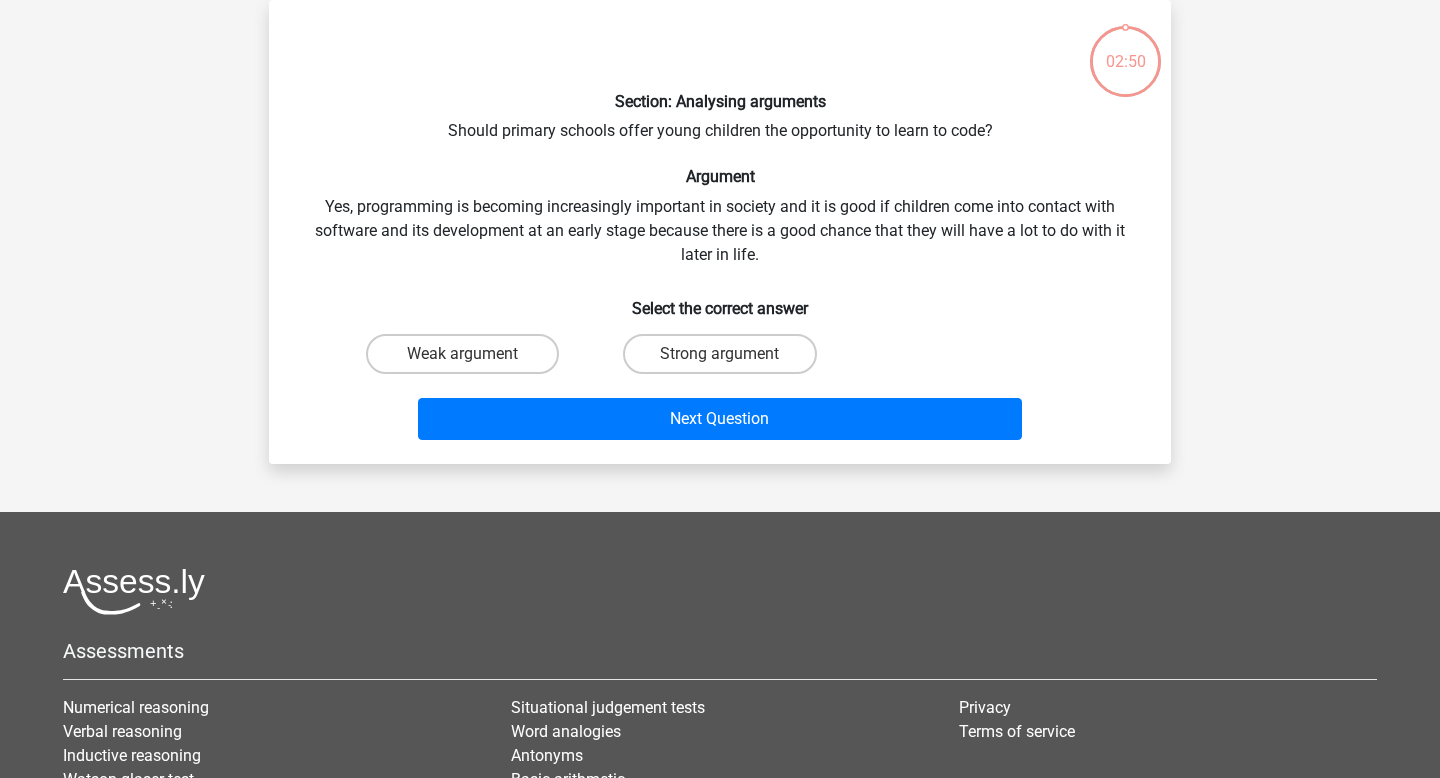 scroll, scrollTop: 50, scrollLeft: 0, axis: vertical 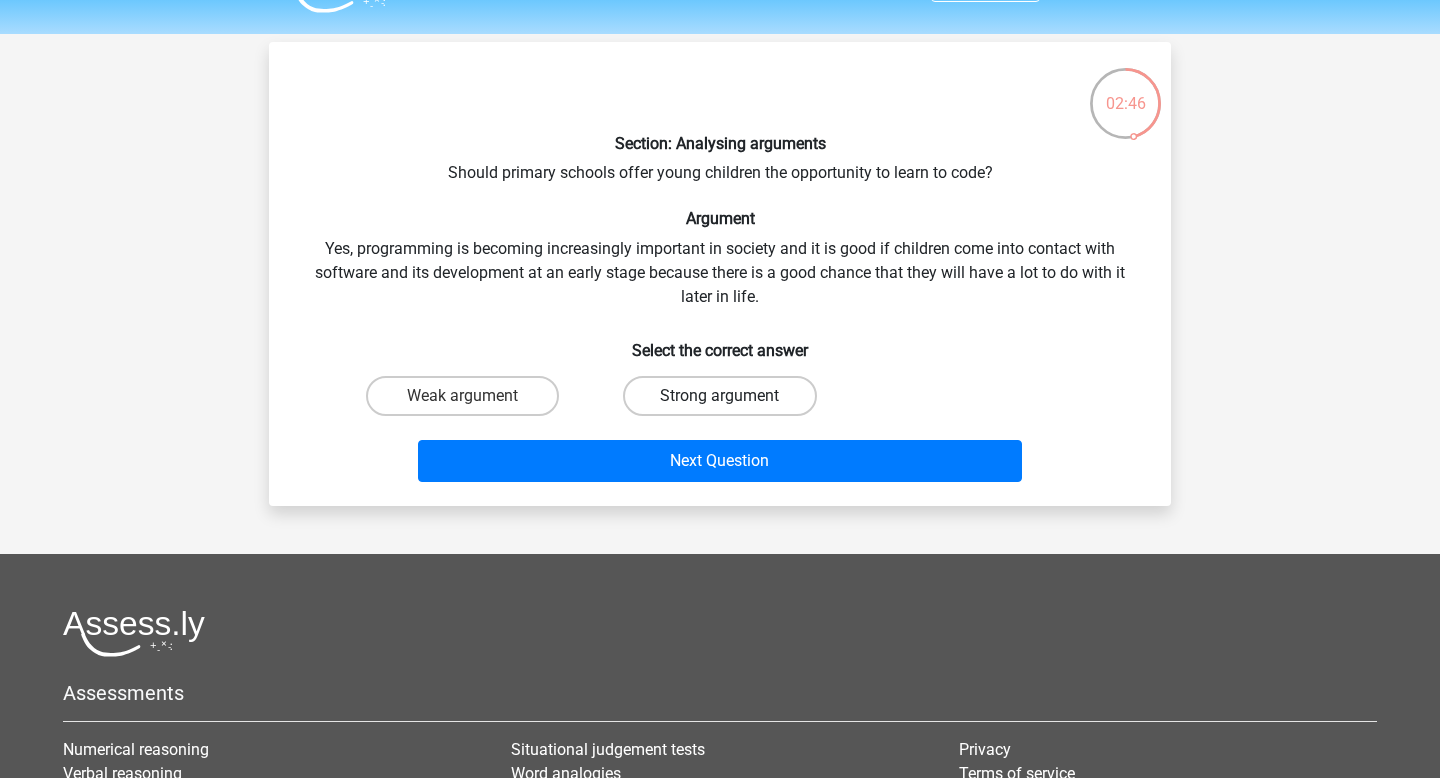 click on "Strong argument" at bounding box center (719, 396) 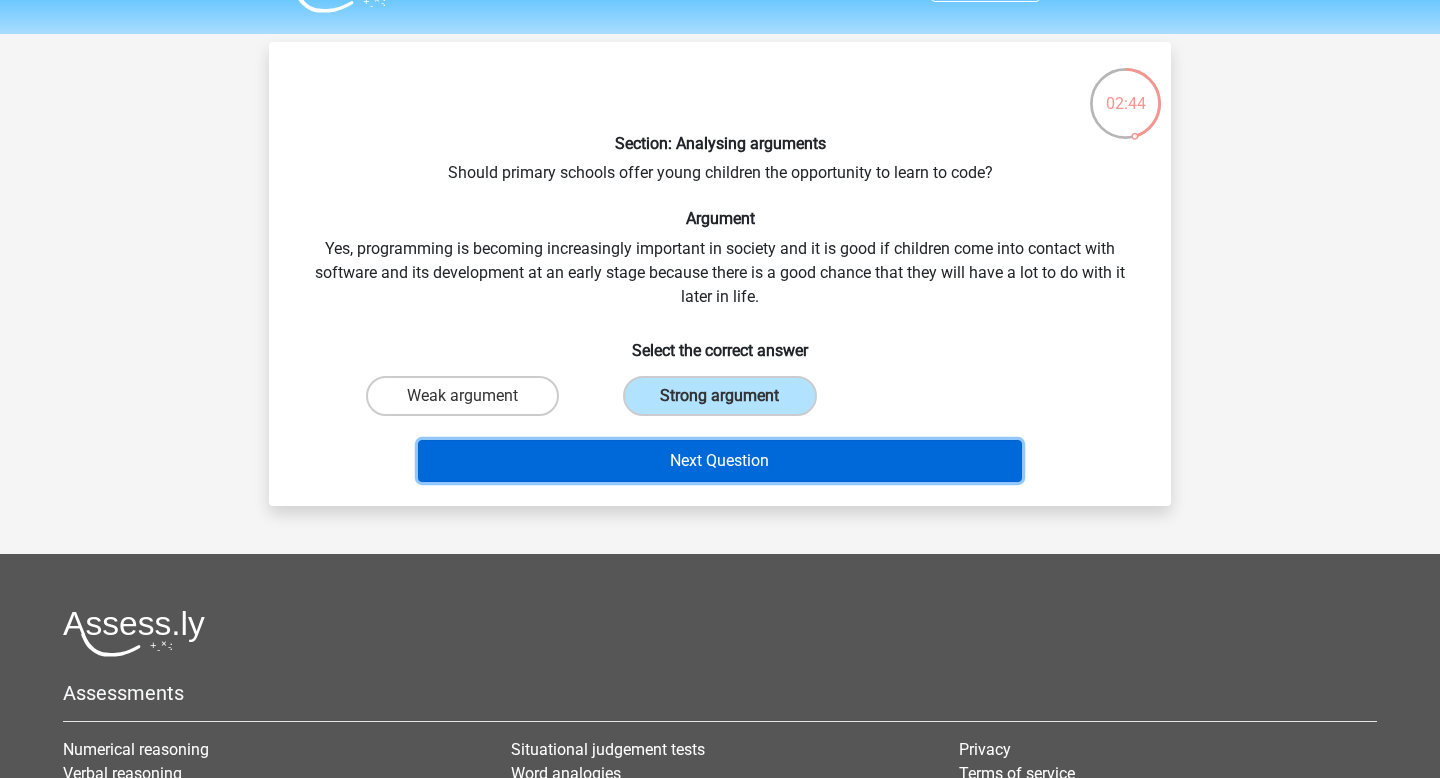 click on "Next Question" at bounding box center (720, 461) 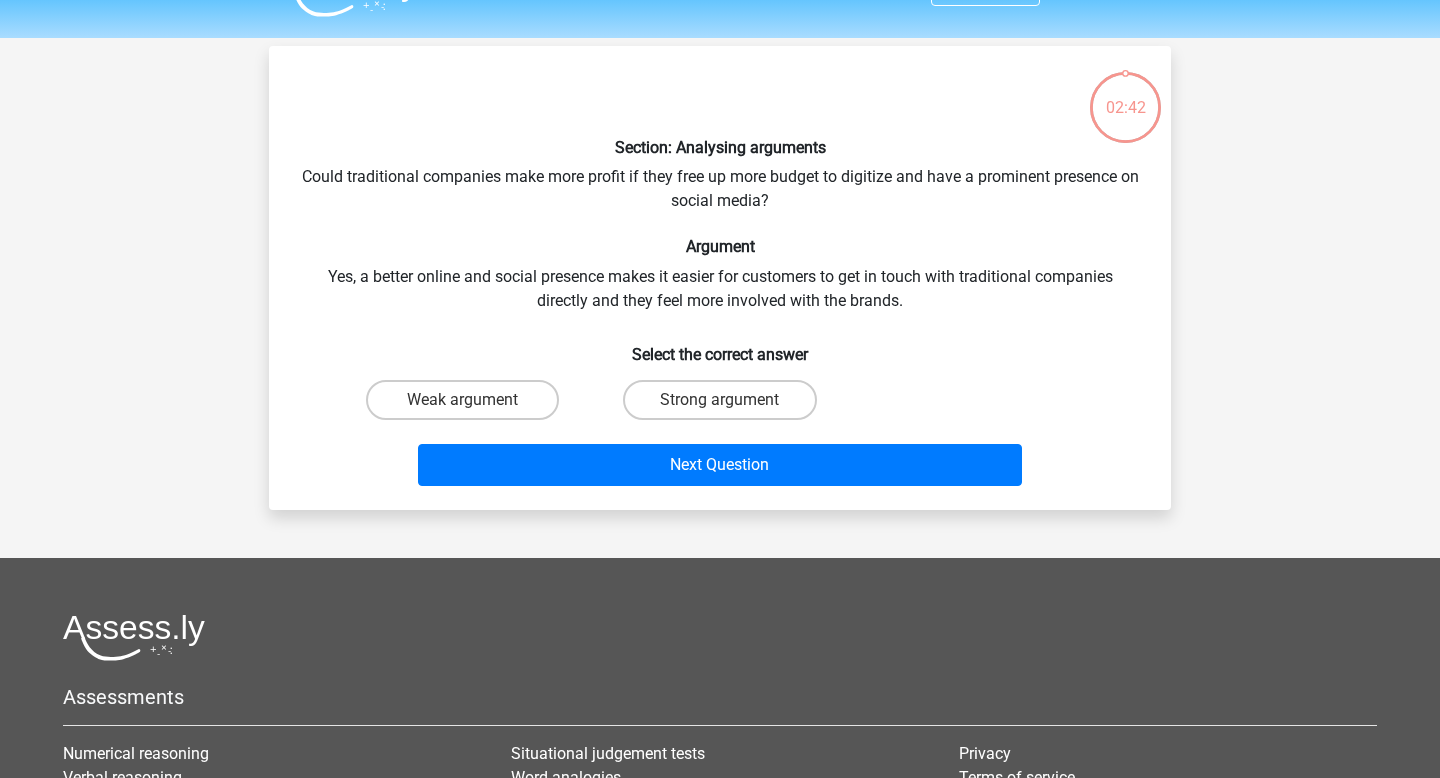 scroll, scrollTop: 36, scrollLeft: 0, axis: vertical 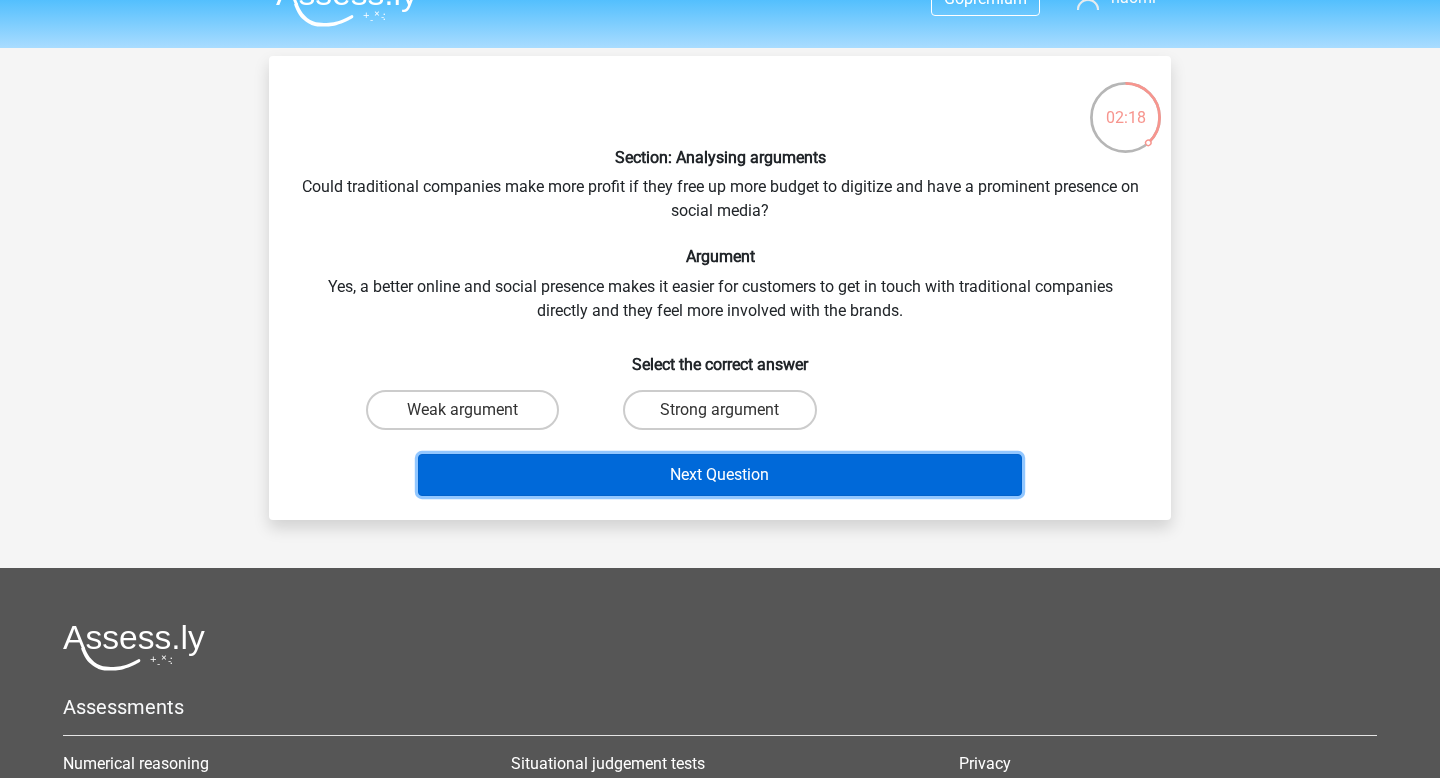 drag, startPoint x: 742, startPoint y: 479, endPoint x: 792, endPoint y: 379, distance: 111.8034 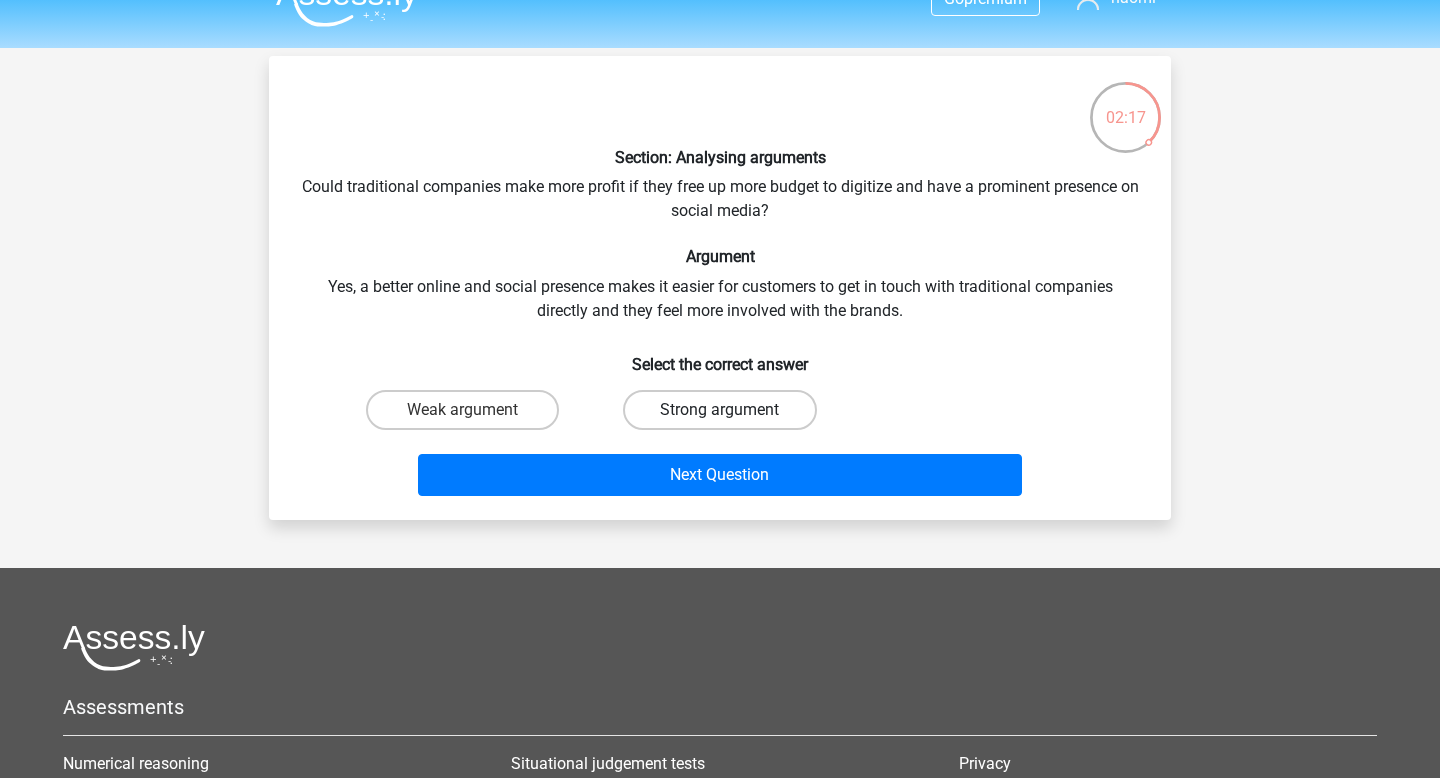 click on "Strong argument" at bounding box center [719, 410] 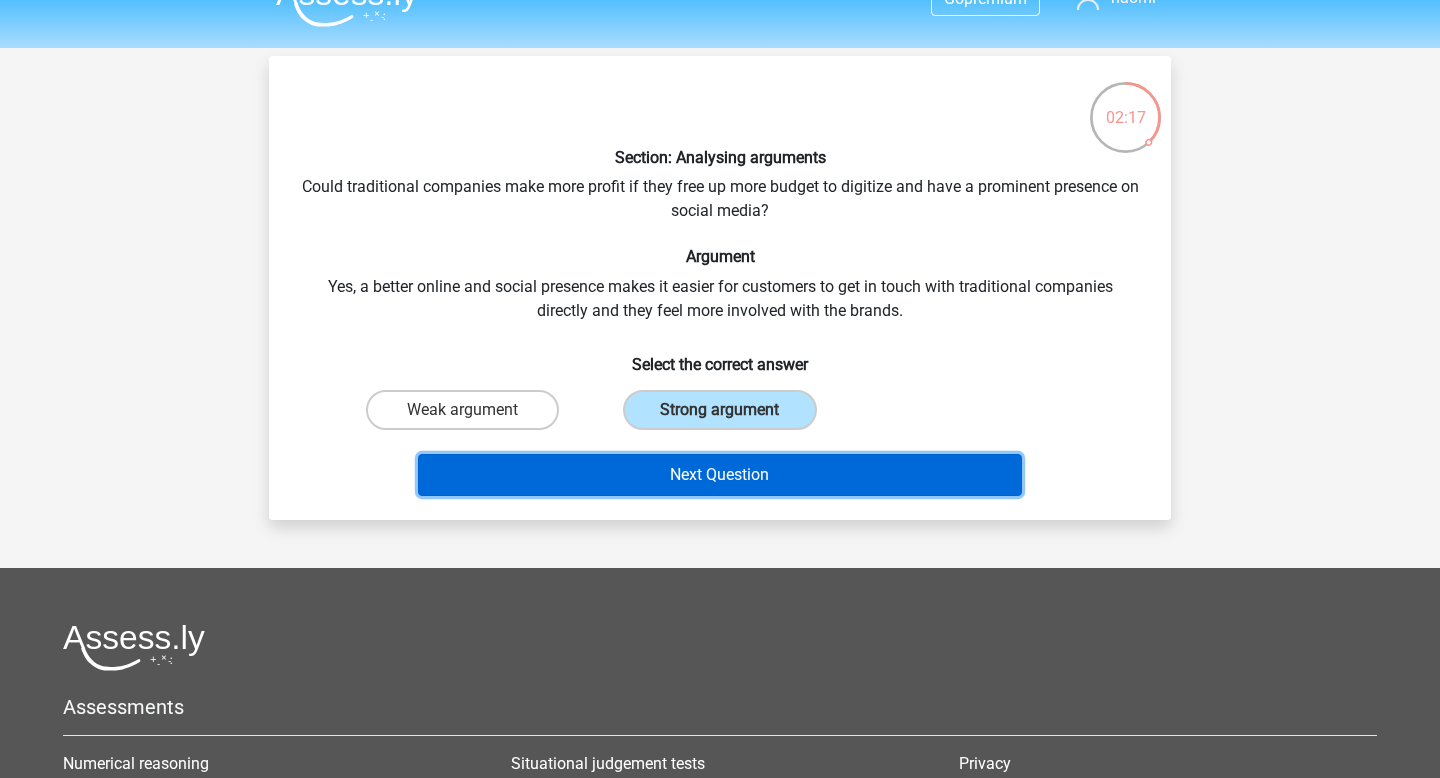 click on "Next Question" at bounding box center [720, 475] 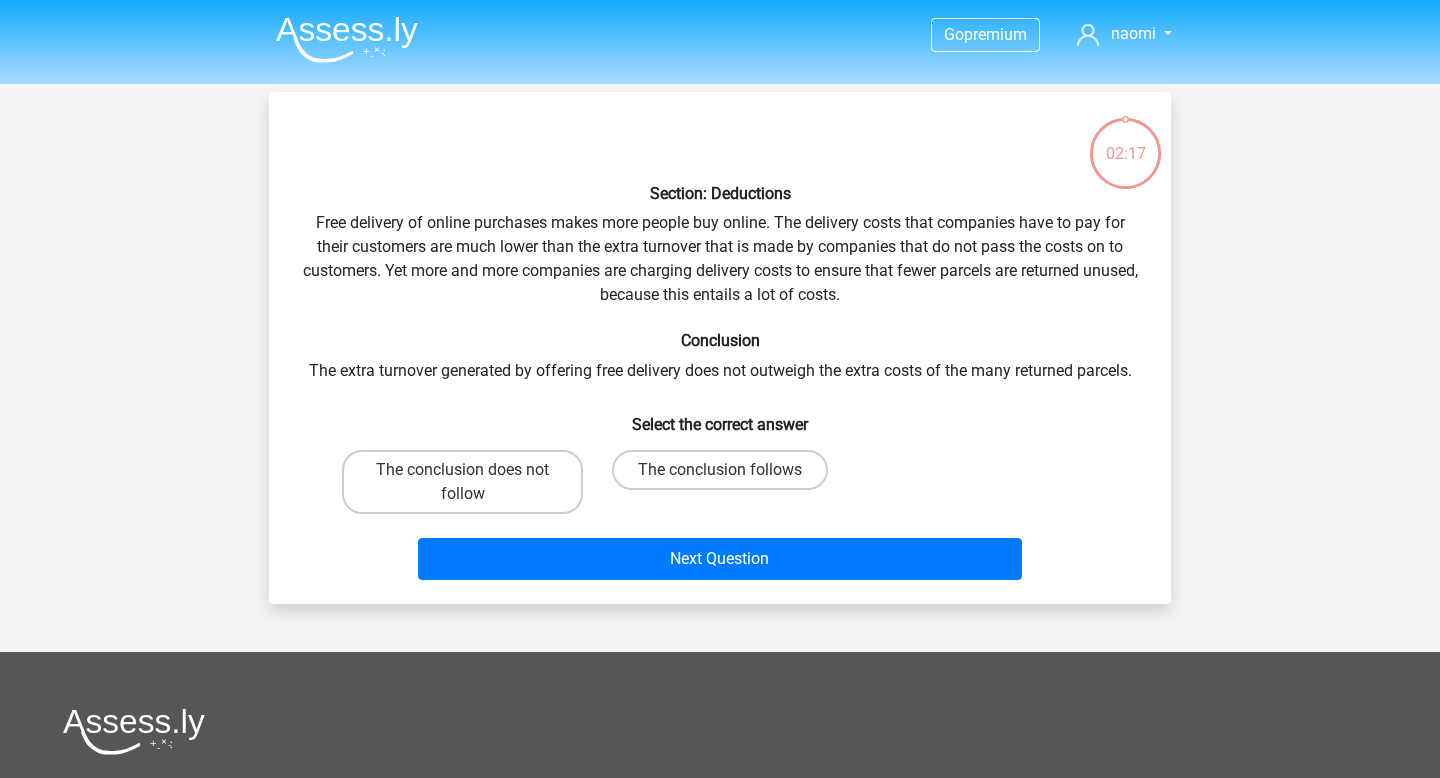 scroll, scrollTop: 1, scrollLeft: 0, axis: vertical 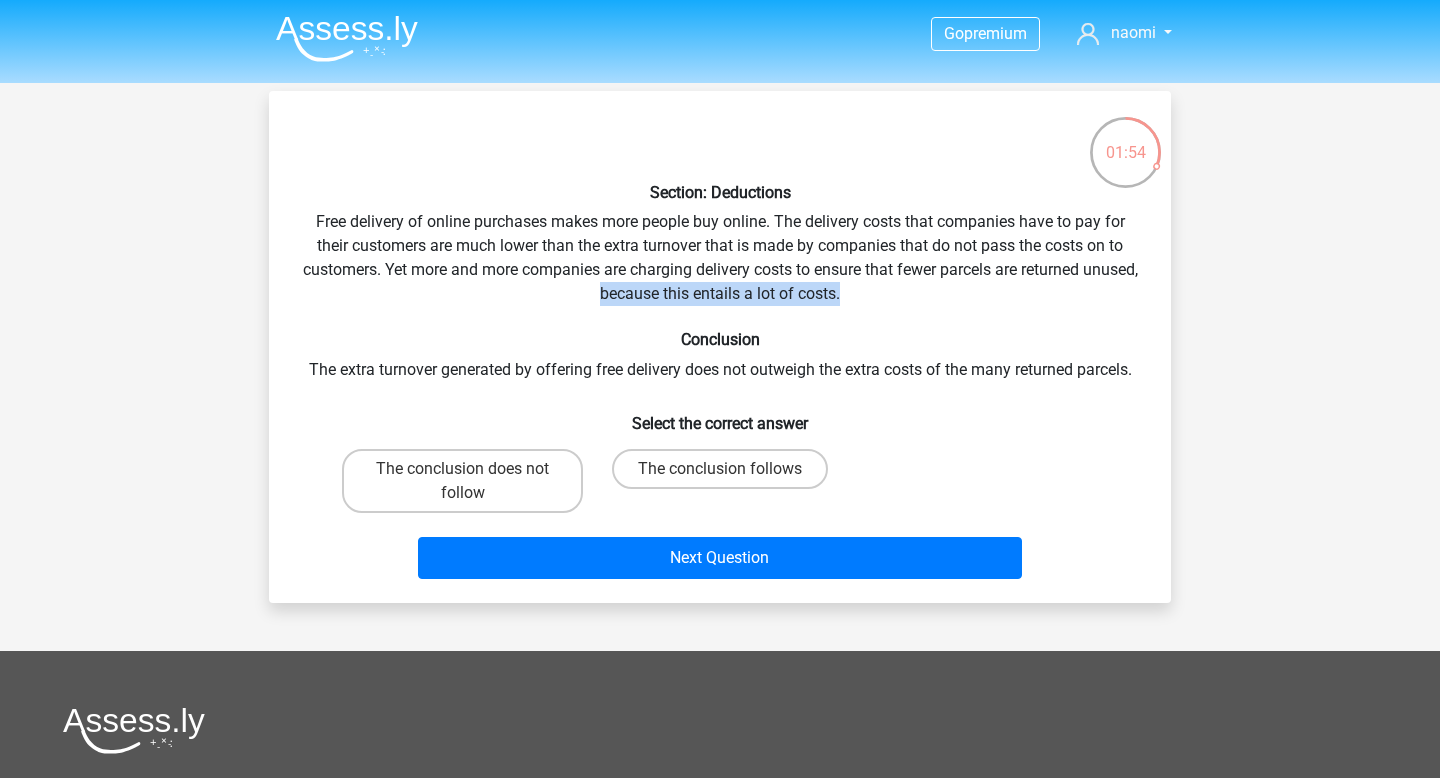 drag, startPoint x: 631, startPoint y: 292, endPoint x: 955, endPoint y: 287, distance: 324.03857 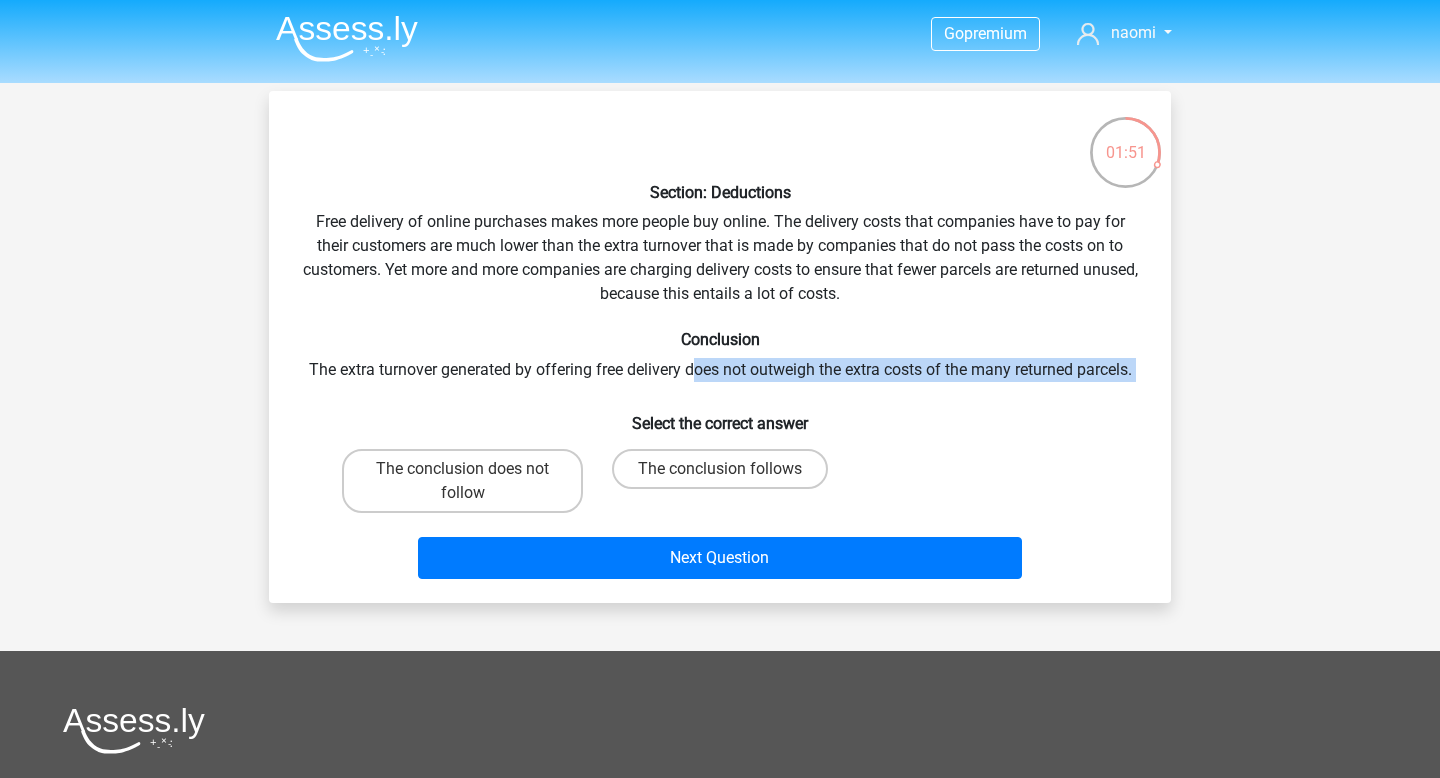 drag, startPoint x: 294, startPoint y: 382, endPoint x: 695, endPoint y: 367, distance: 401.28046 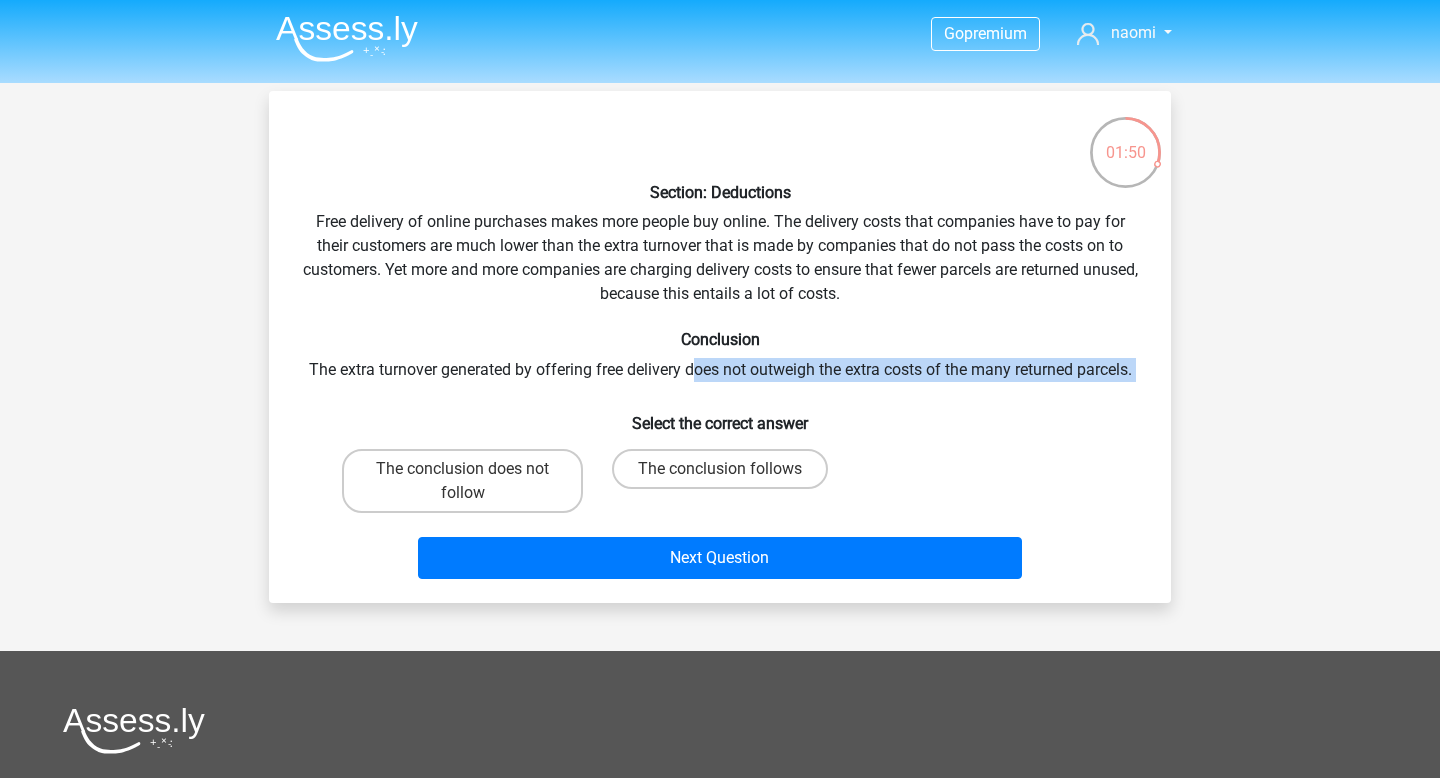 click on "Section: Deductions Free delivery of online purchases makes more people buy online. The delivery costs that companies have to pay for their customers are much lower than the extra turnover that is made by companies that do not pass the costs on to customers. Yet more and more companies are charging delivery costs to ensure that fewer parcels are returned unused, because this entails a lot of costs. Conclusion The extra turnover generated by offering free delivery does not outweigh the extra costs of the many returned parcels.
Select the correct answer
The conclusion does not follow" at bounding box center (720, 347) 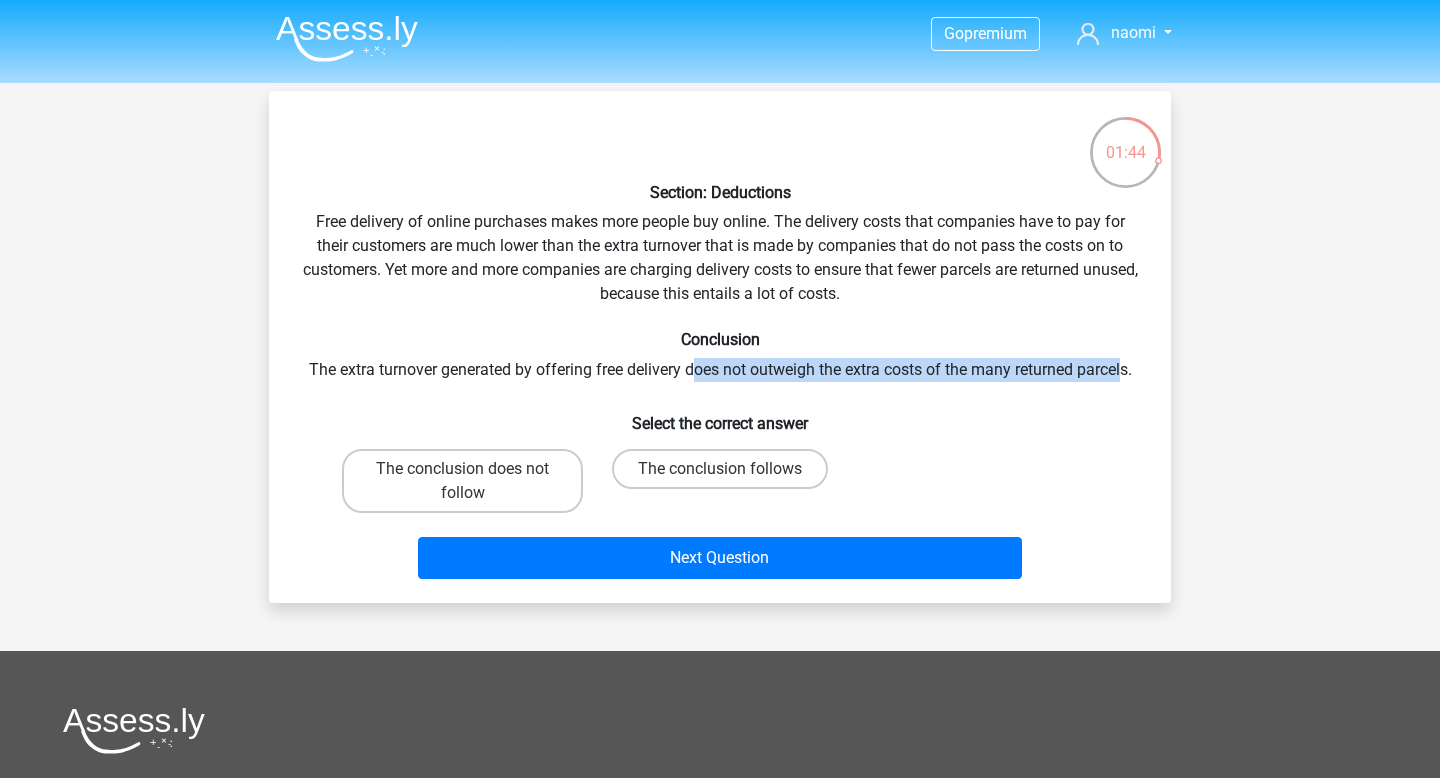 drag, startPoint x: 692, startPoint y: 367, endPoint x: 1127, endPoint y: 377, distance: 435.11493 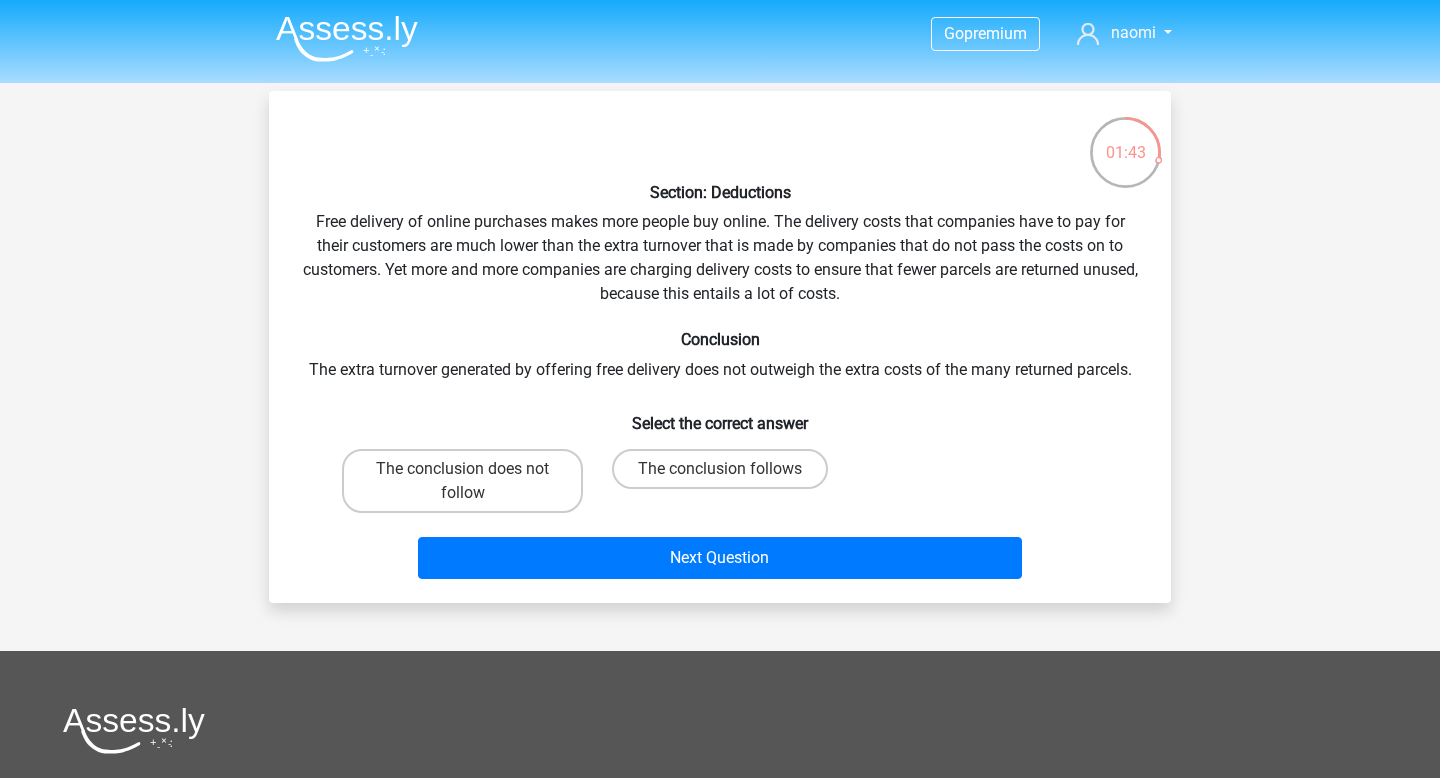 click on "Select the correct answer" at bounding box center (720, 415) 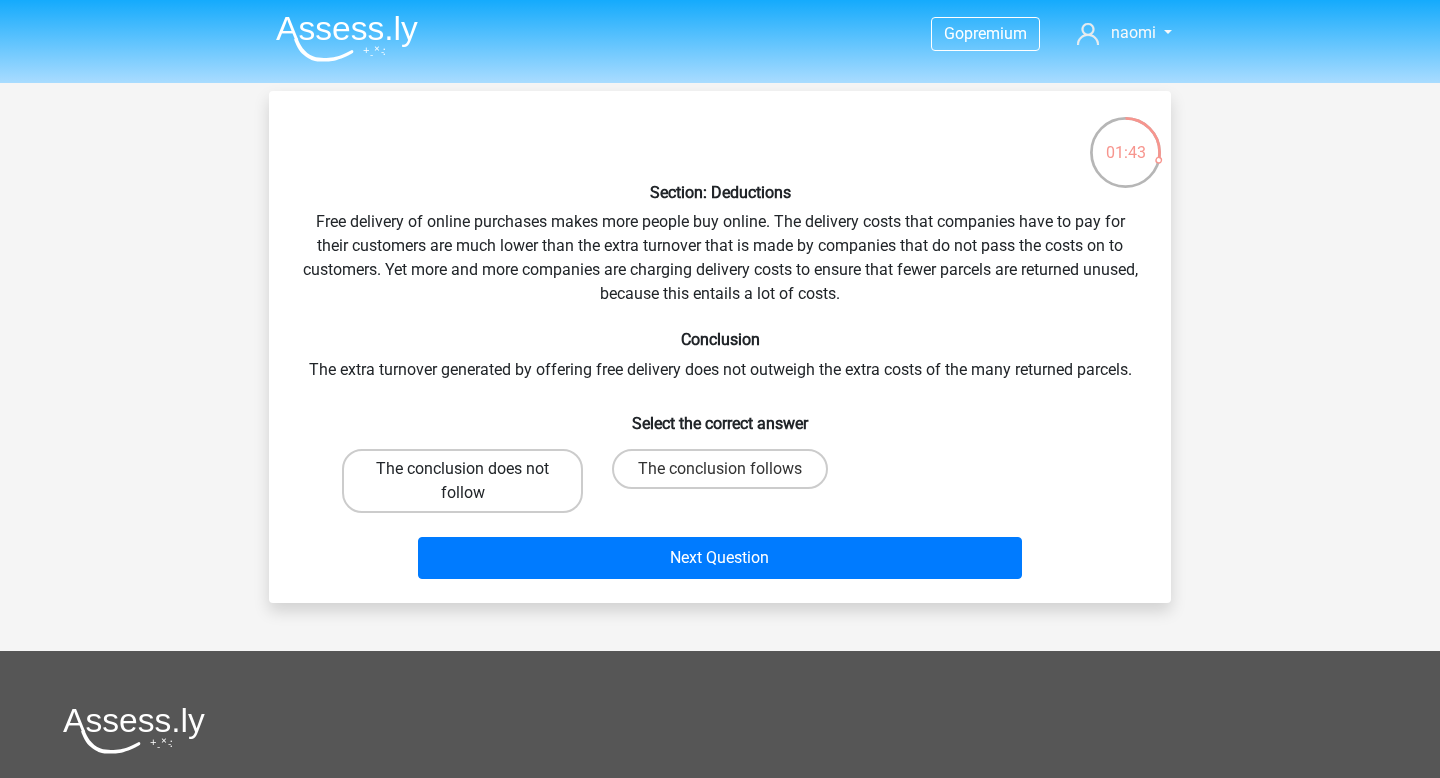 click on "The conclusion does not follow" at bounding box center [462, 481] 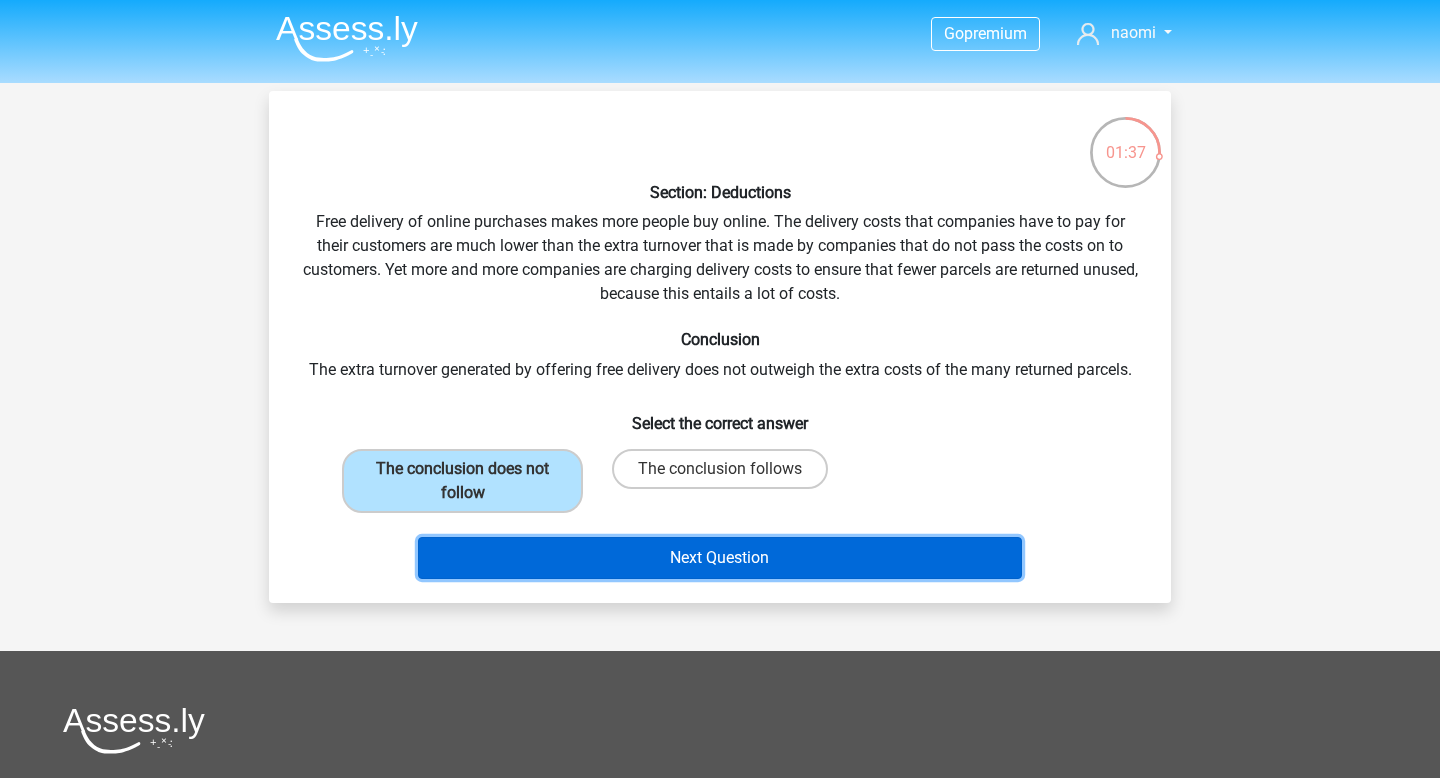 click on "Next Question" at bounding box center [720, 558] 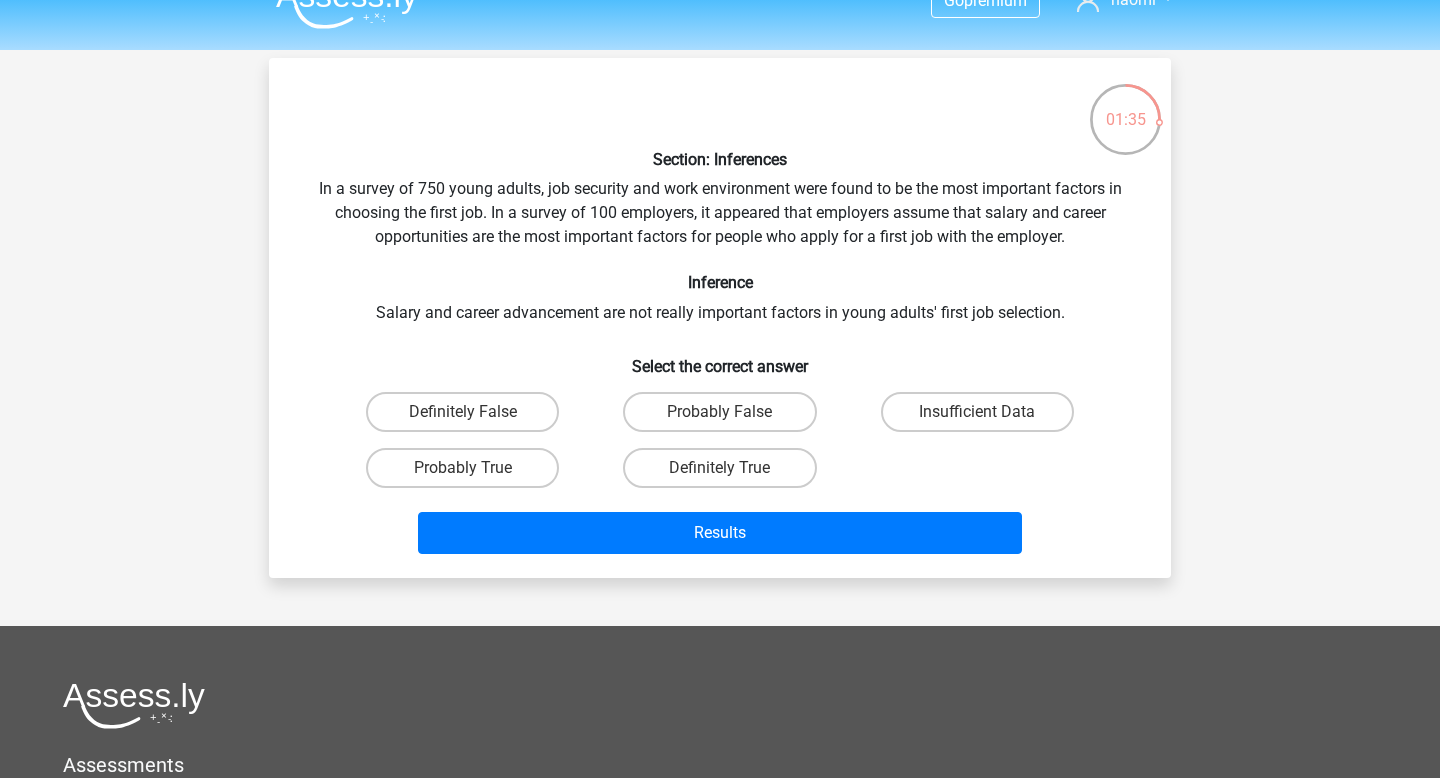 scroll, scrollTop: 35, scrollLeft: 0, axis: vertical 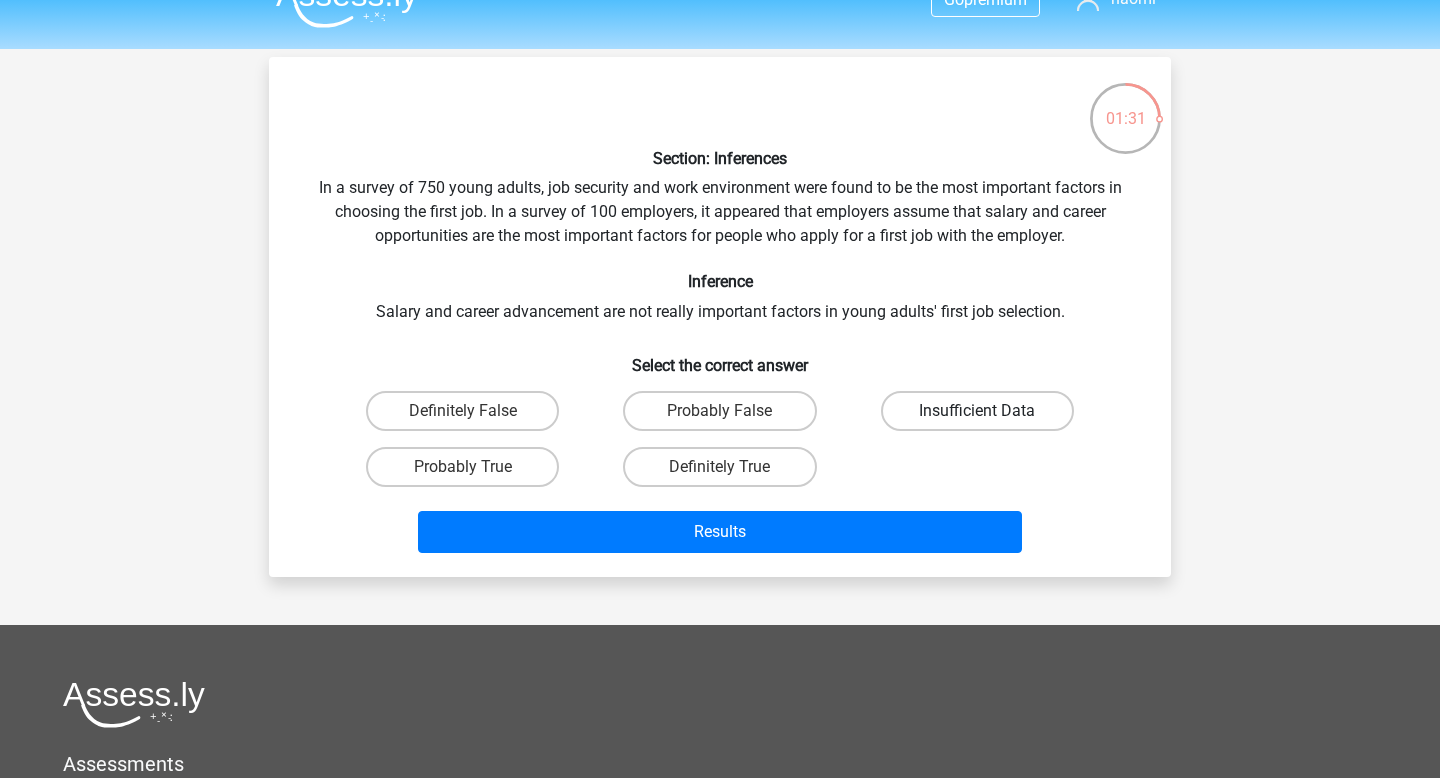 click on "Insufficient Data" at bounding box center (977, 411) 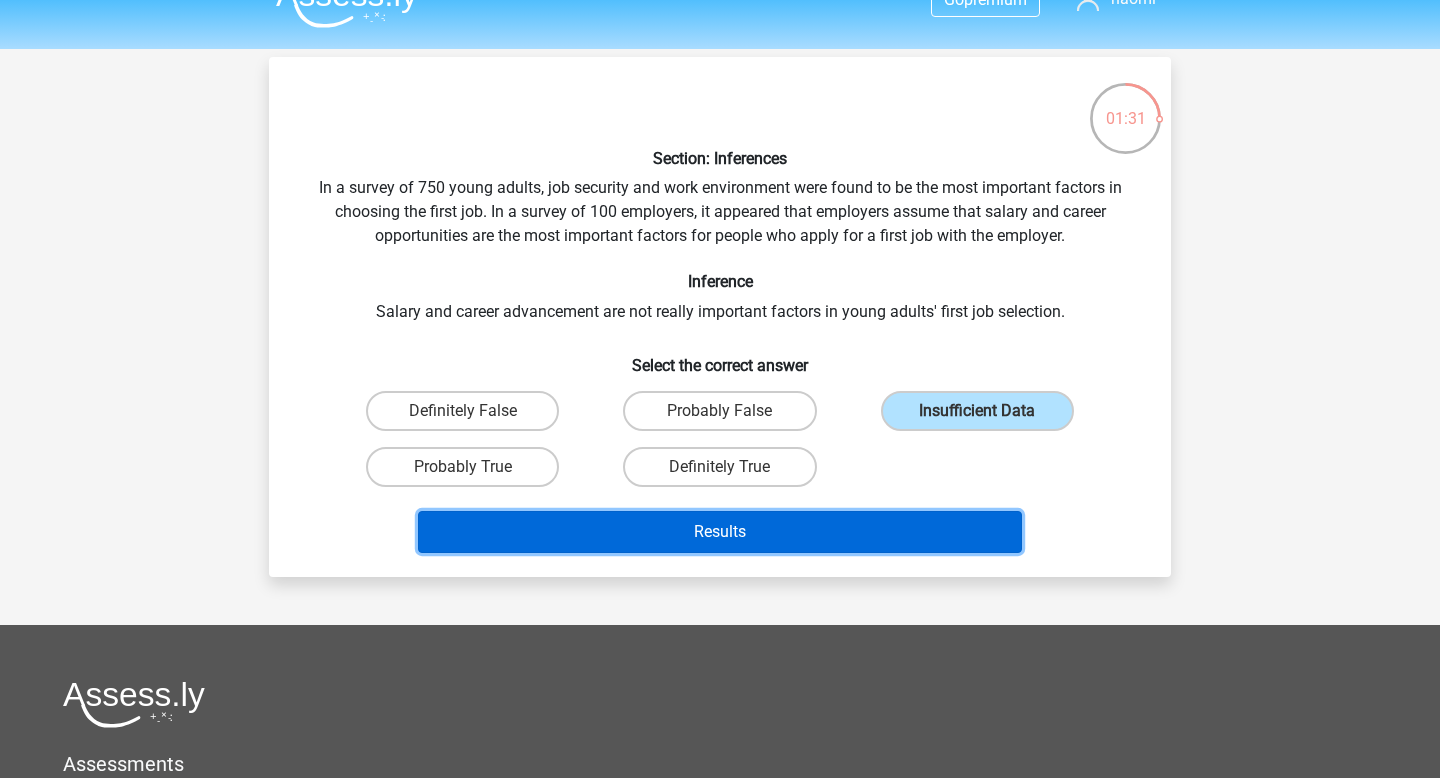 click on "Results" at bounding box center (720, 532) 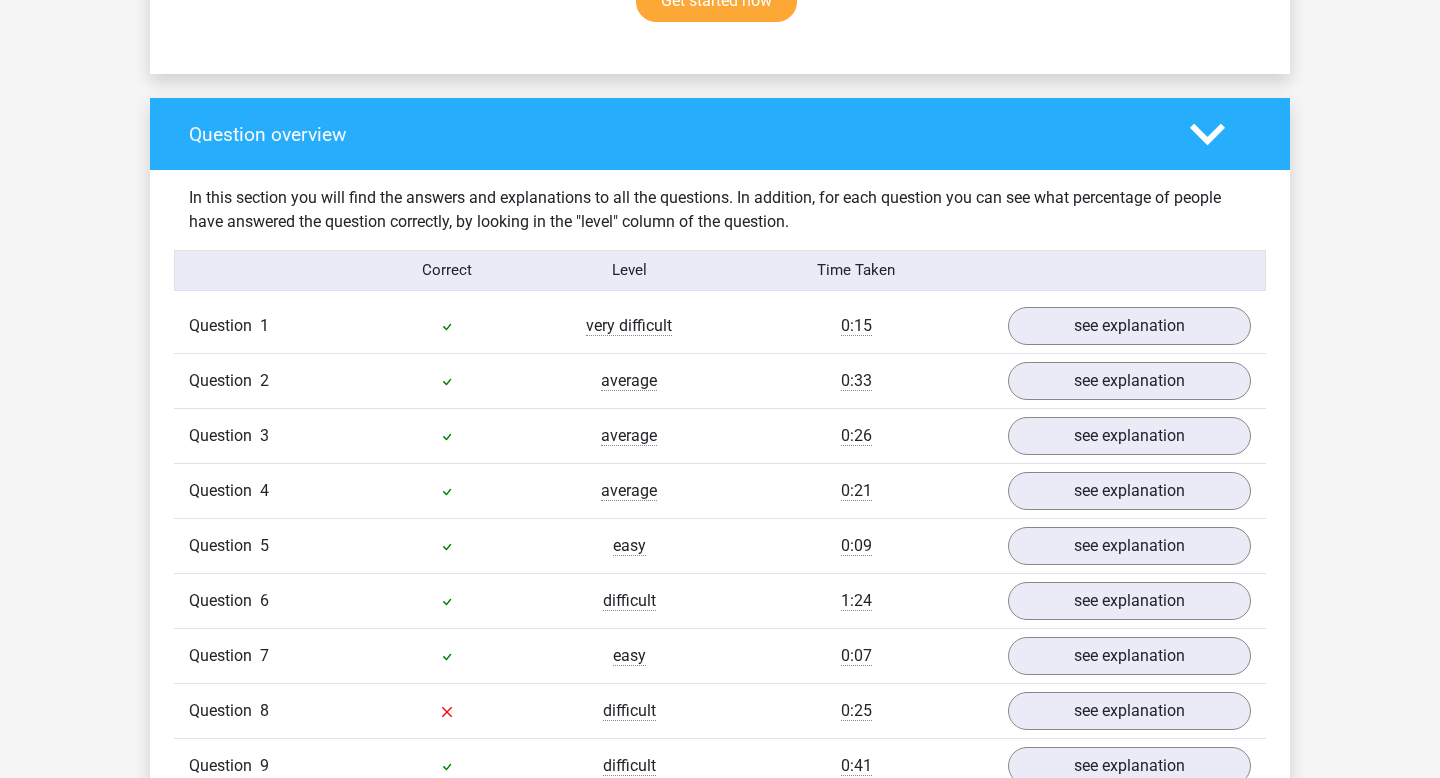 scroll, scrollTop: 1486, scrollLeft: 0, axis: vertical 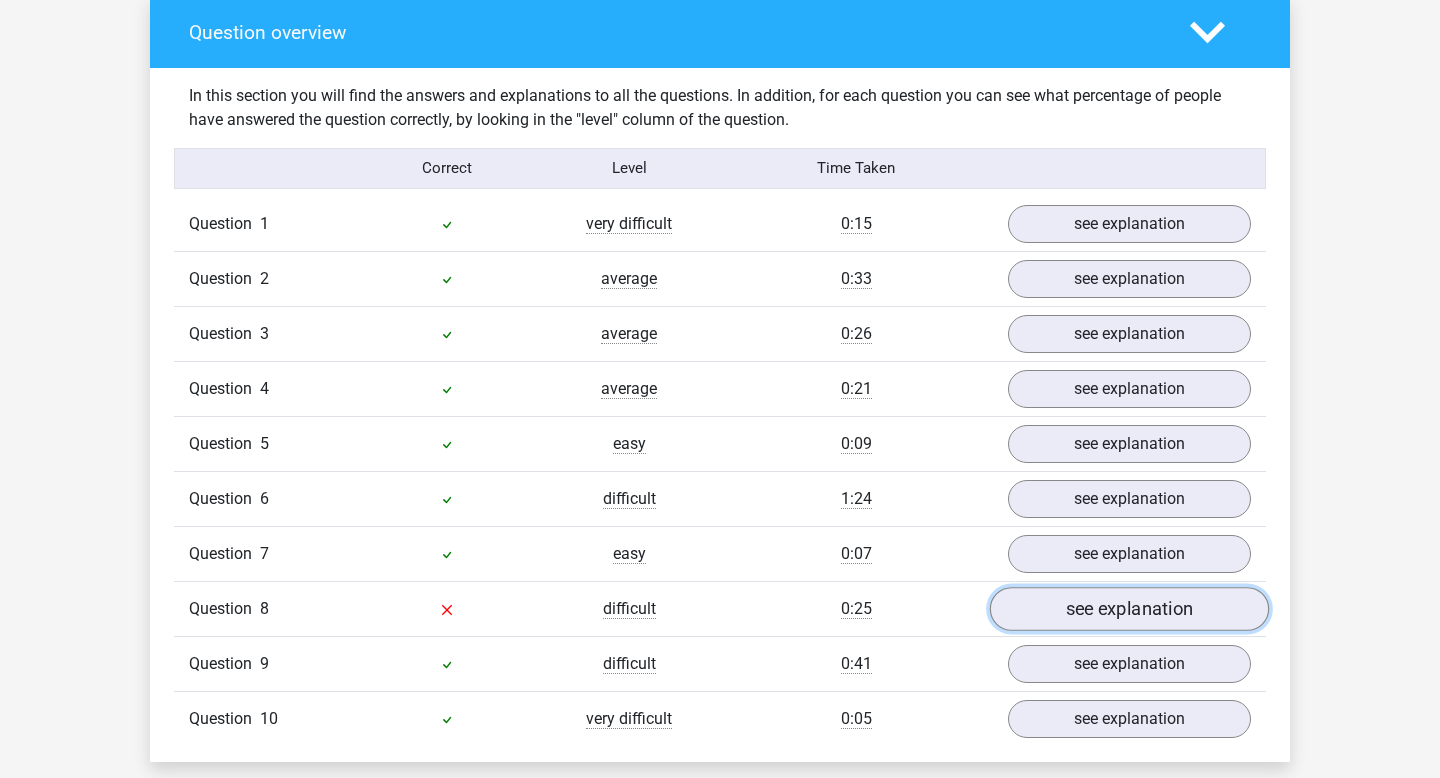 click on "see explanation" at bounding box center [1129, 609] 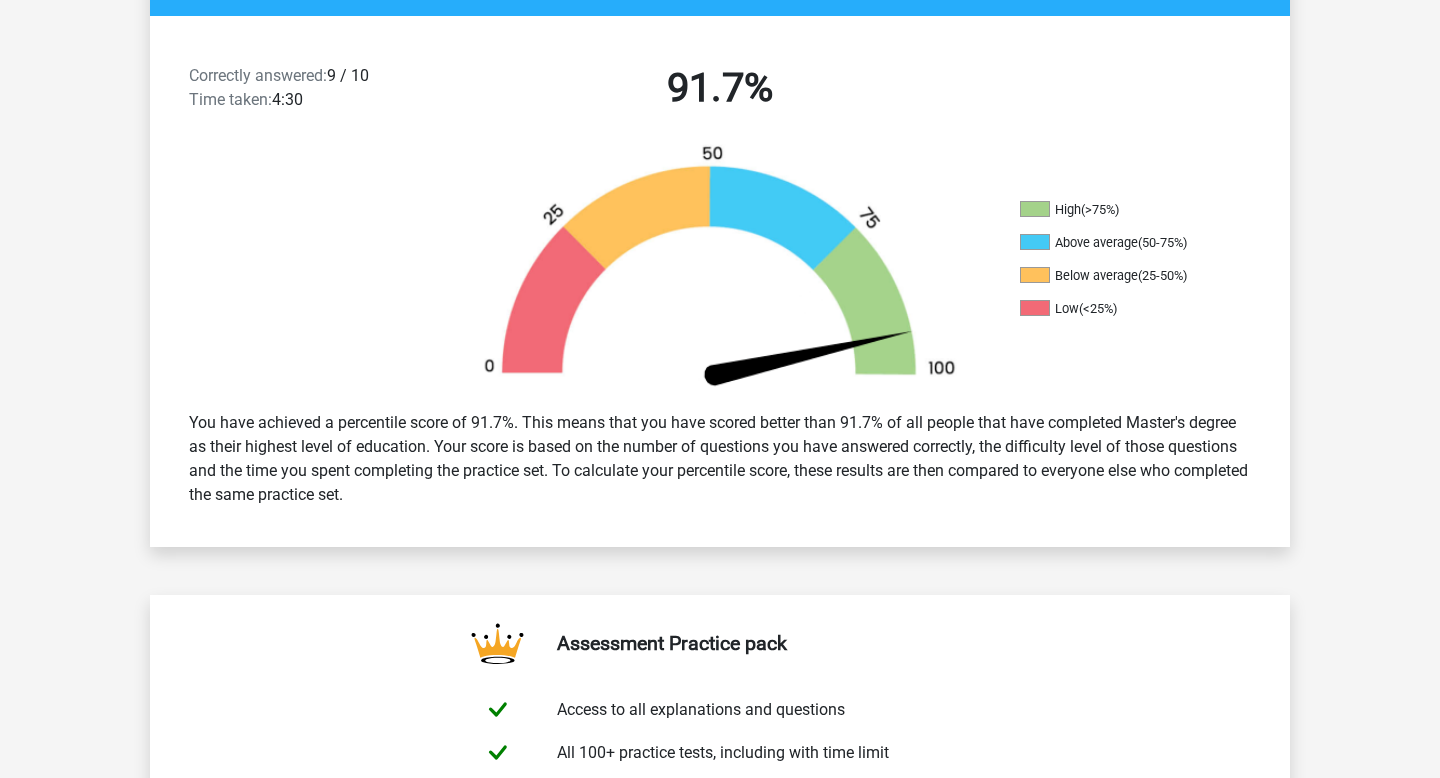 scroll, scrollTop: 392, scrollLeft: 0, axis: vertical 